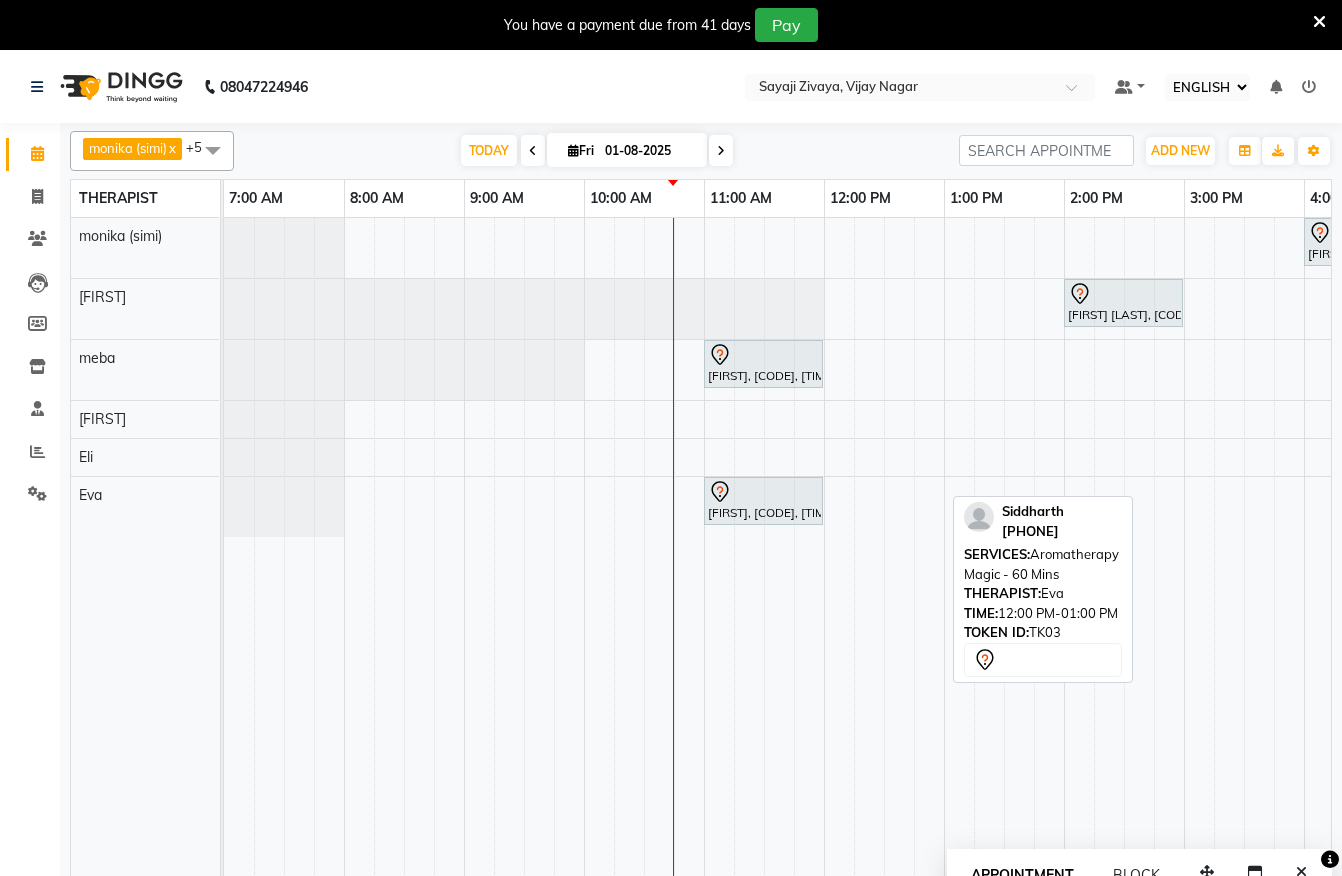 select on "ec" 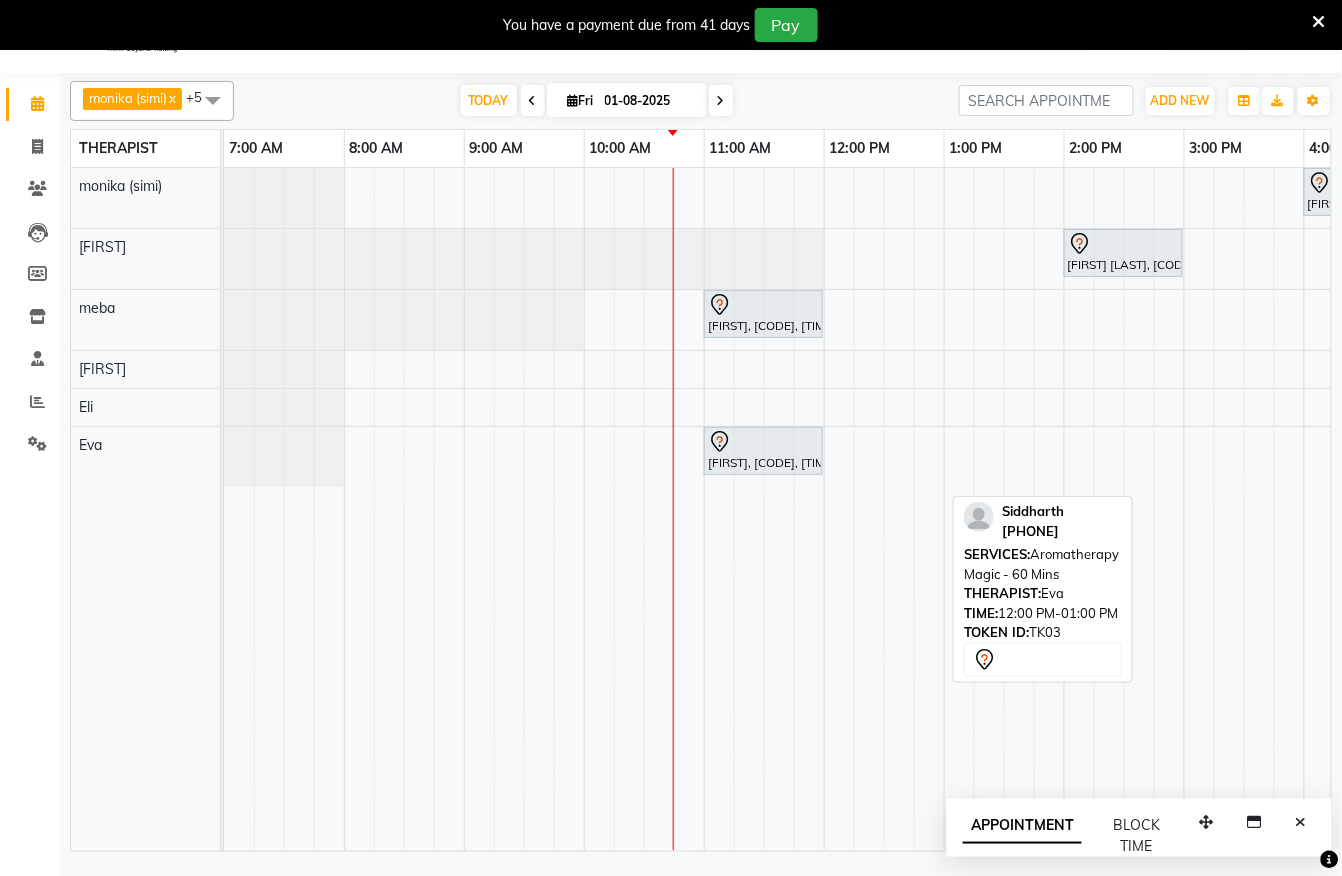 scroll, scrollTop: 0, scrollLeft: 0, axis: both 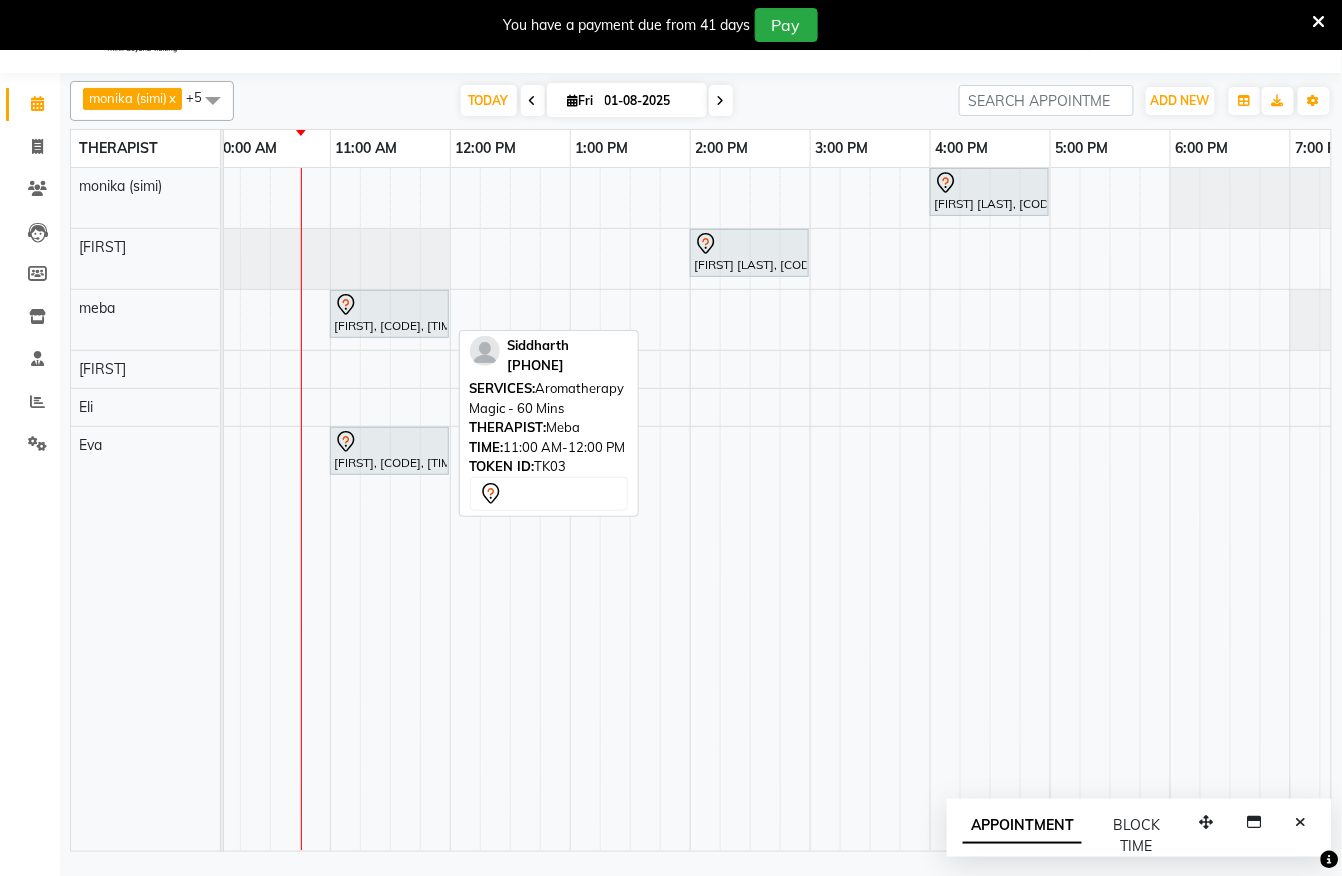 click on "[FIRST], [CODE], [TIME]-[TIME], [SERVICE] - [DURATION]" at bounding box center [389, 314] 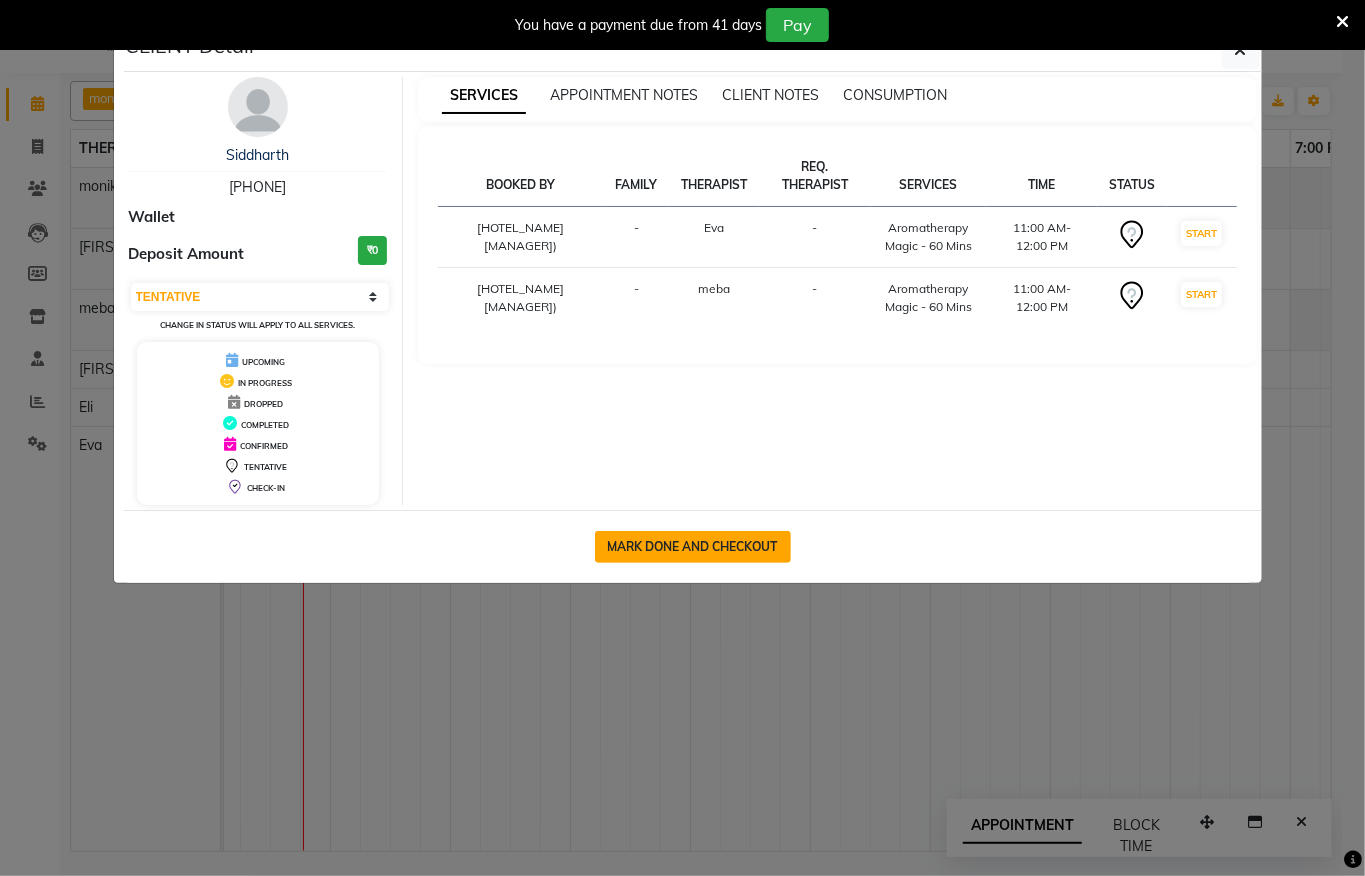 click on "MARK DONE AND CHECKOUT" 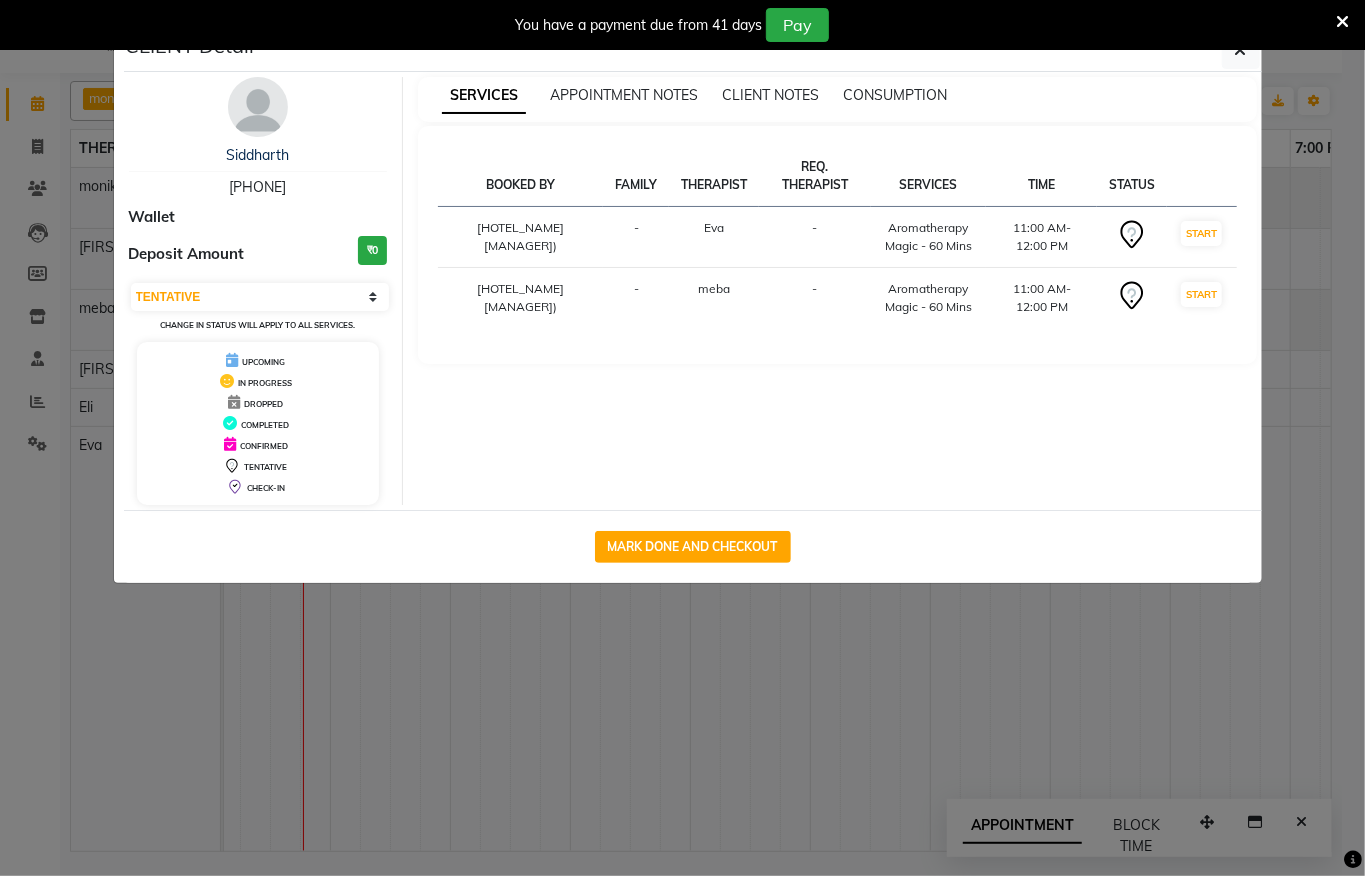 select on "service" 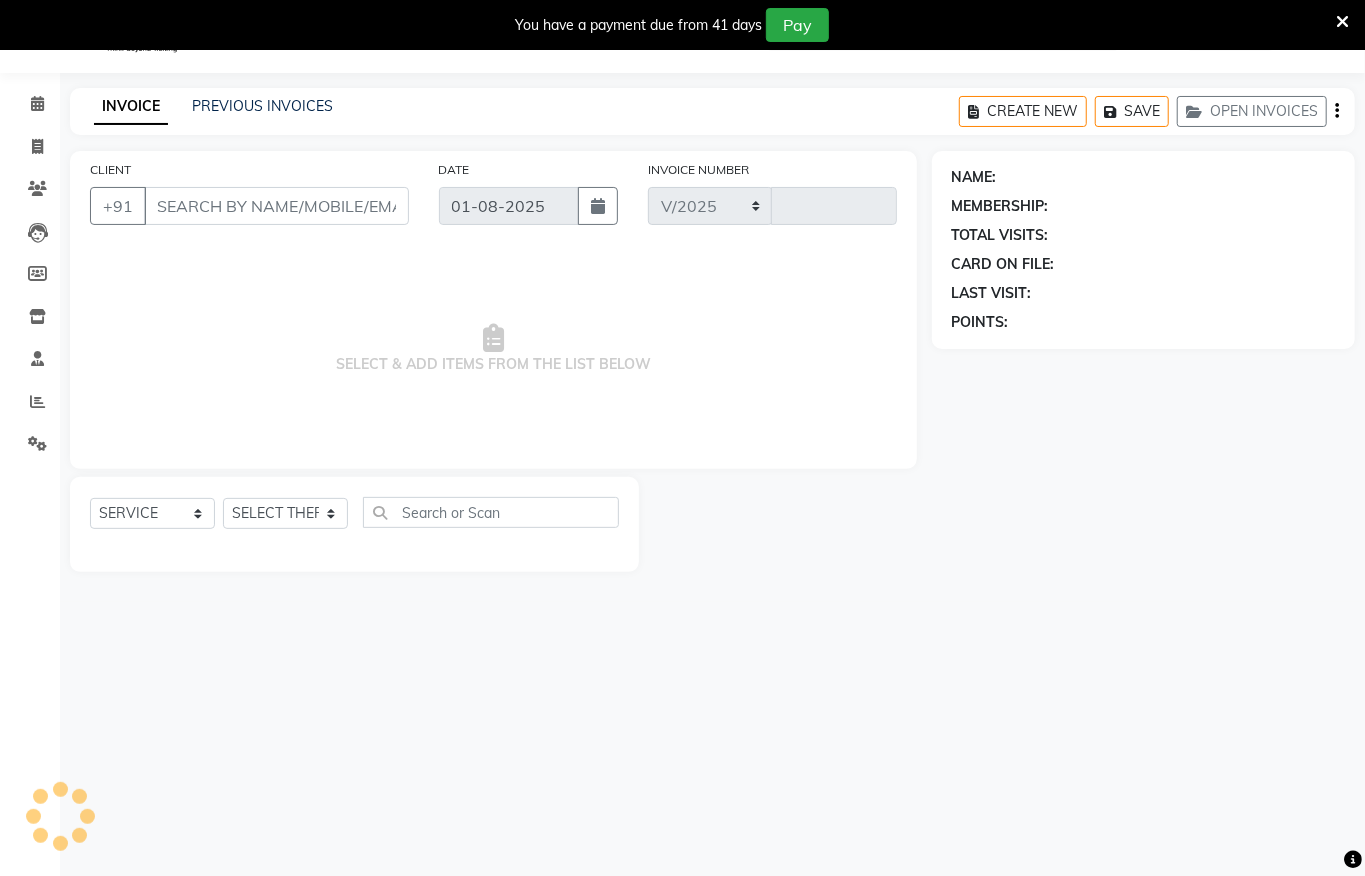 select on "6399" 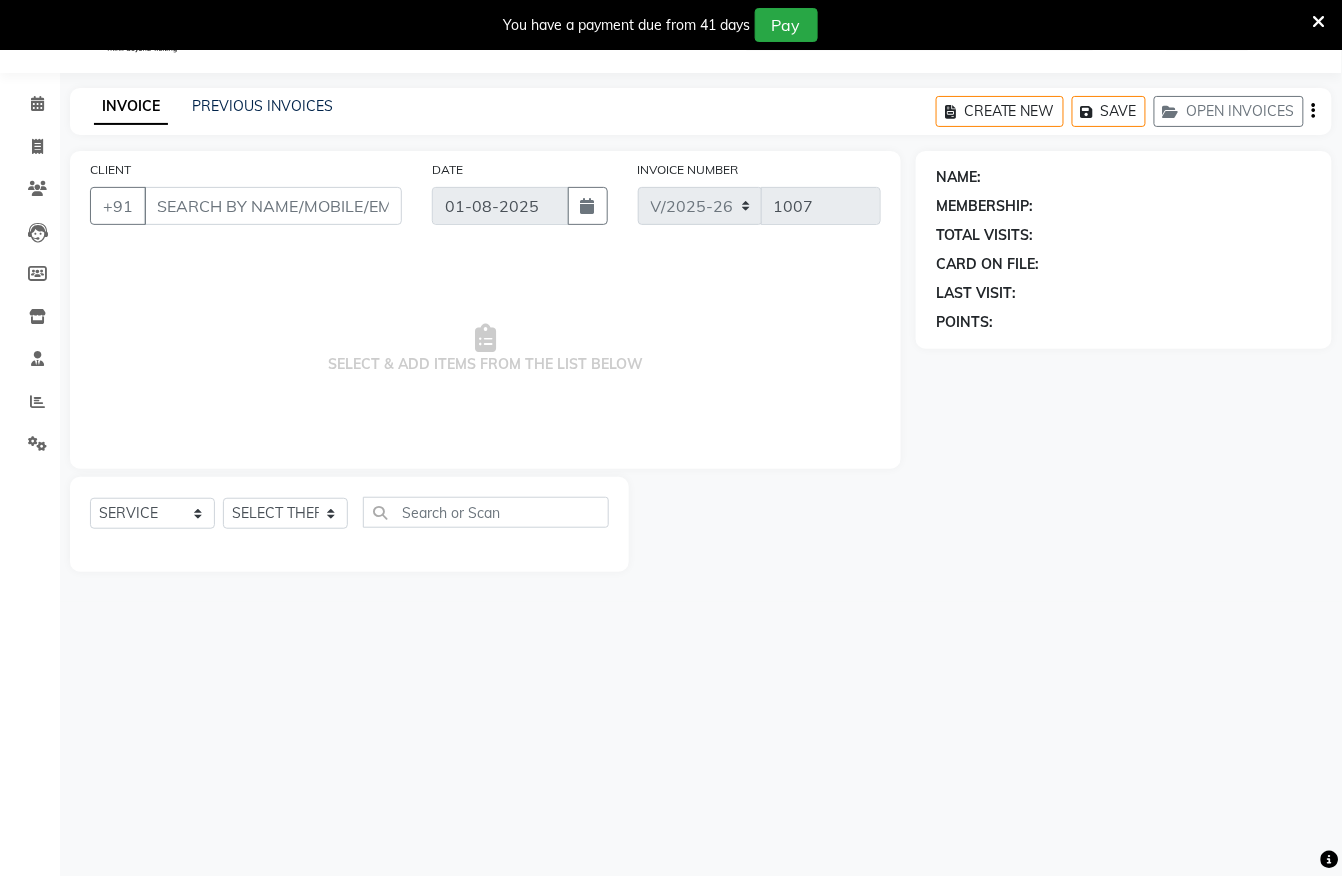 type on "[PHONE]" 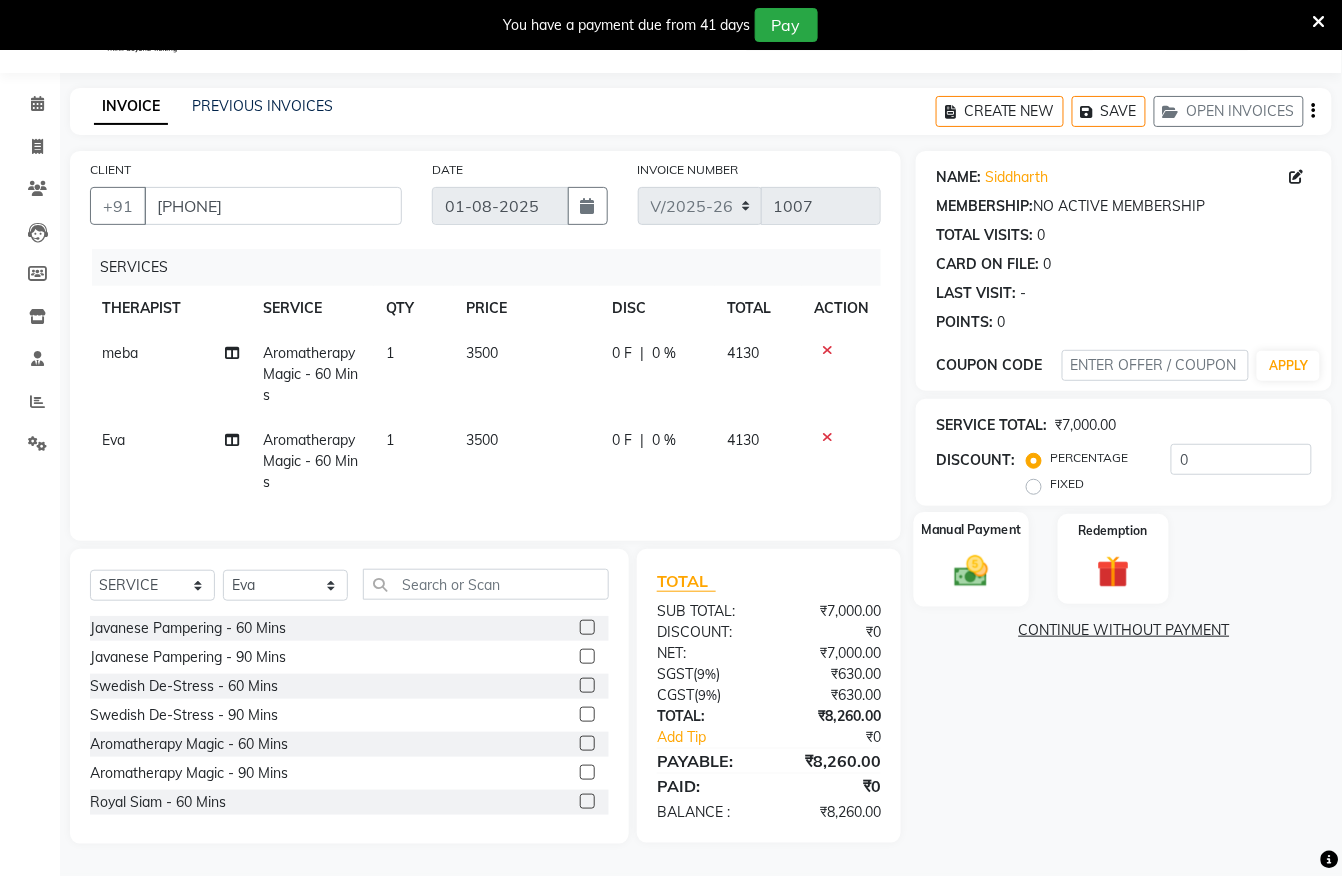 click 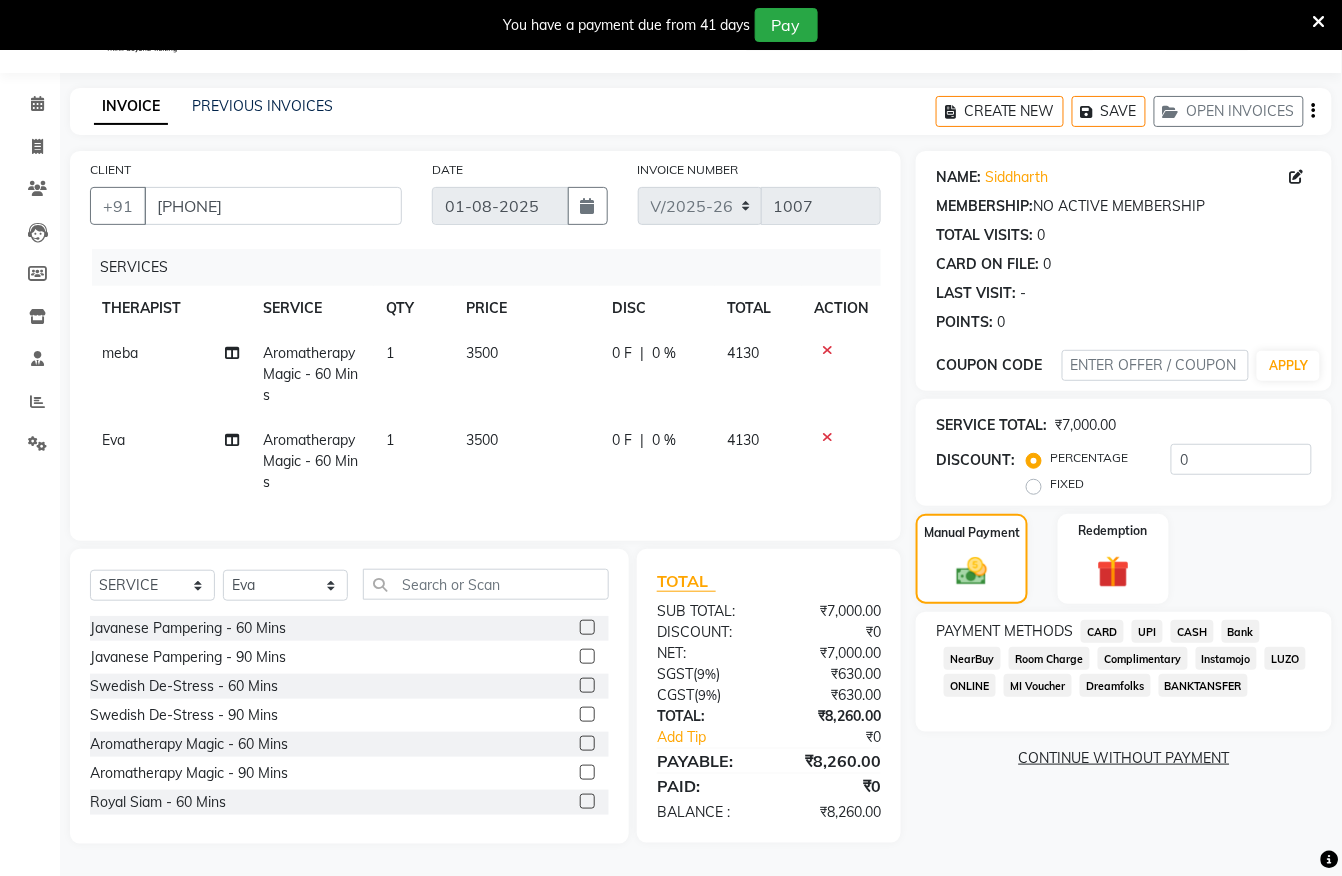 click on "CARD" 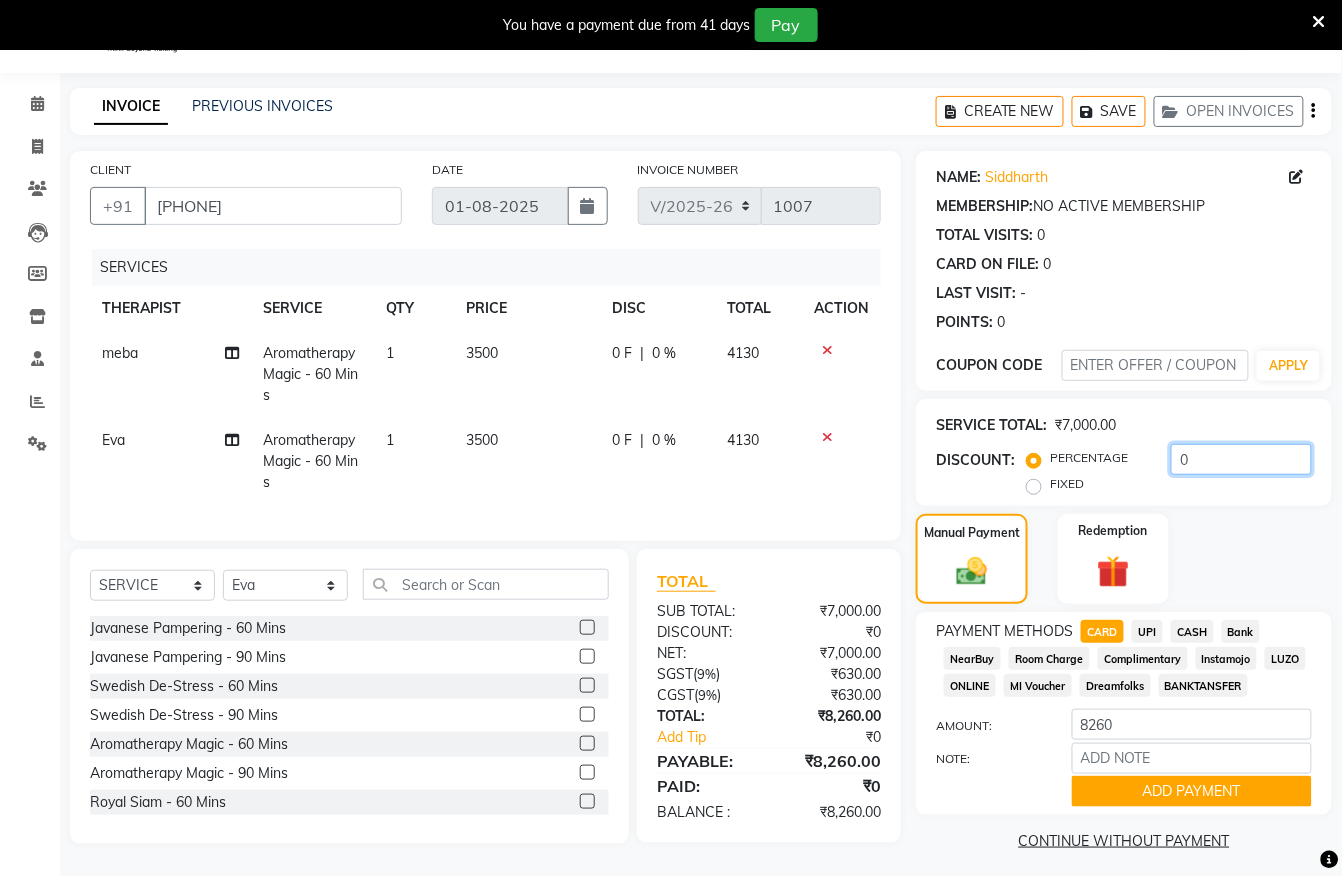 click on "0" 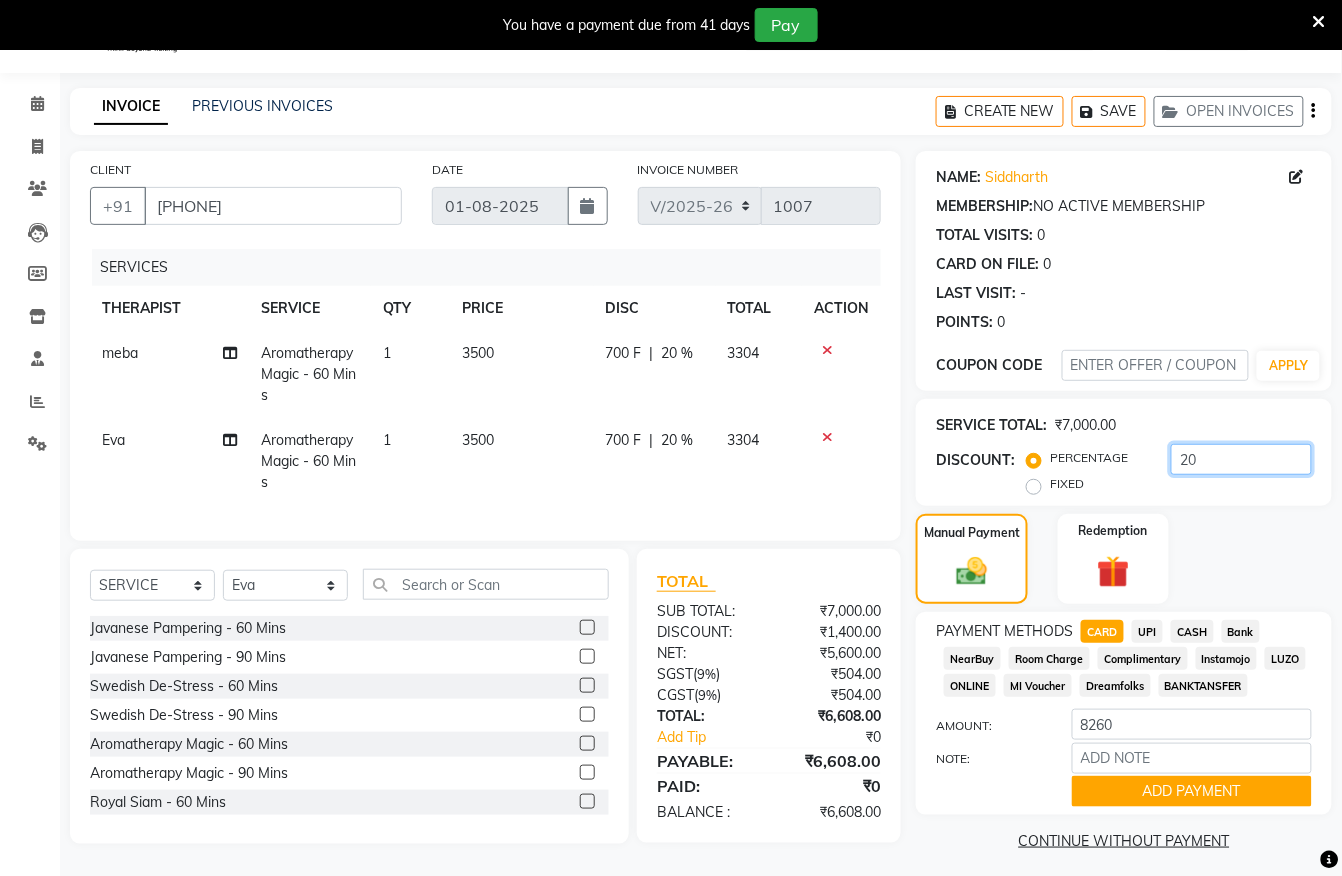 type on "20" 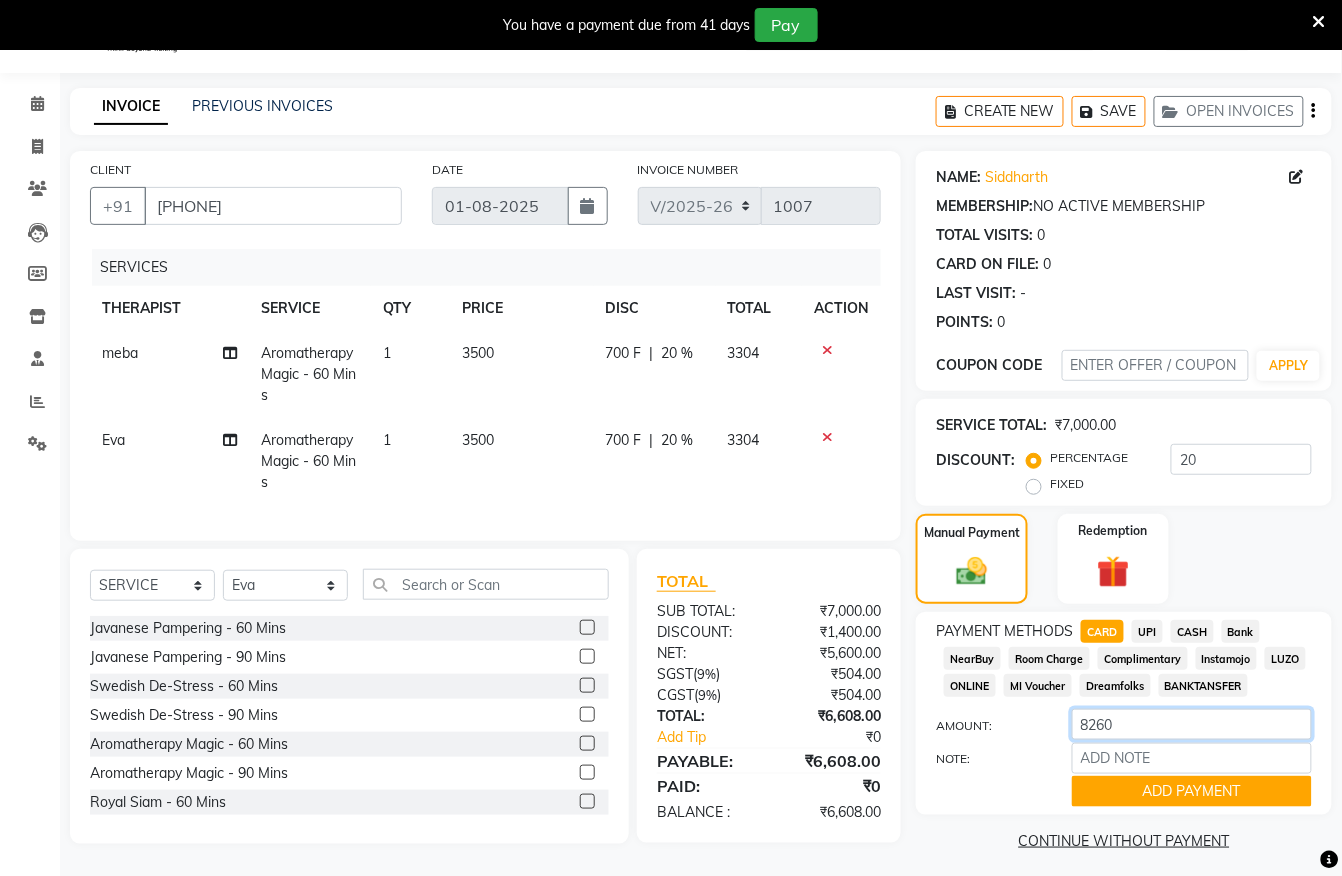 click on "8260" 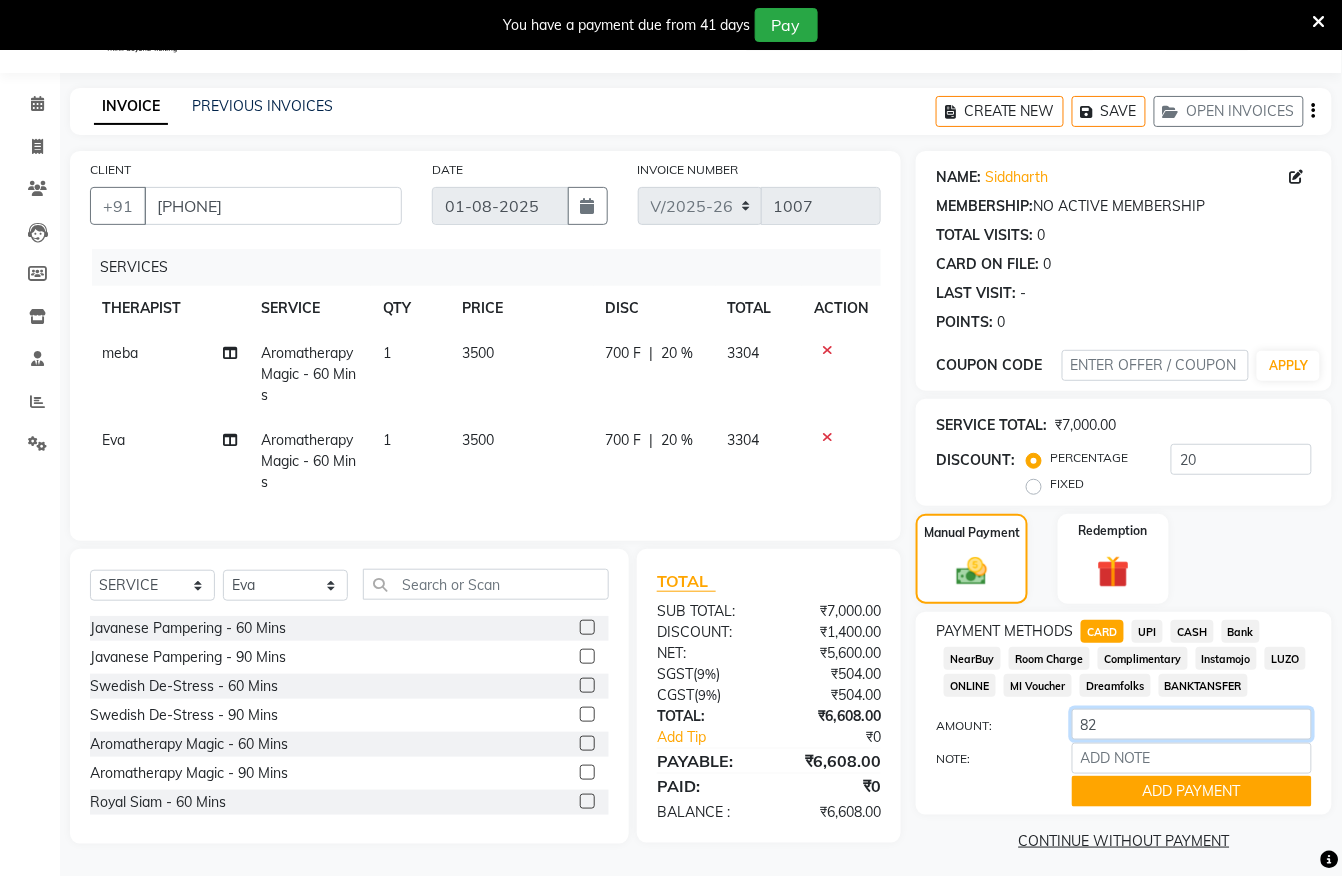 type on "8" 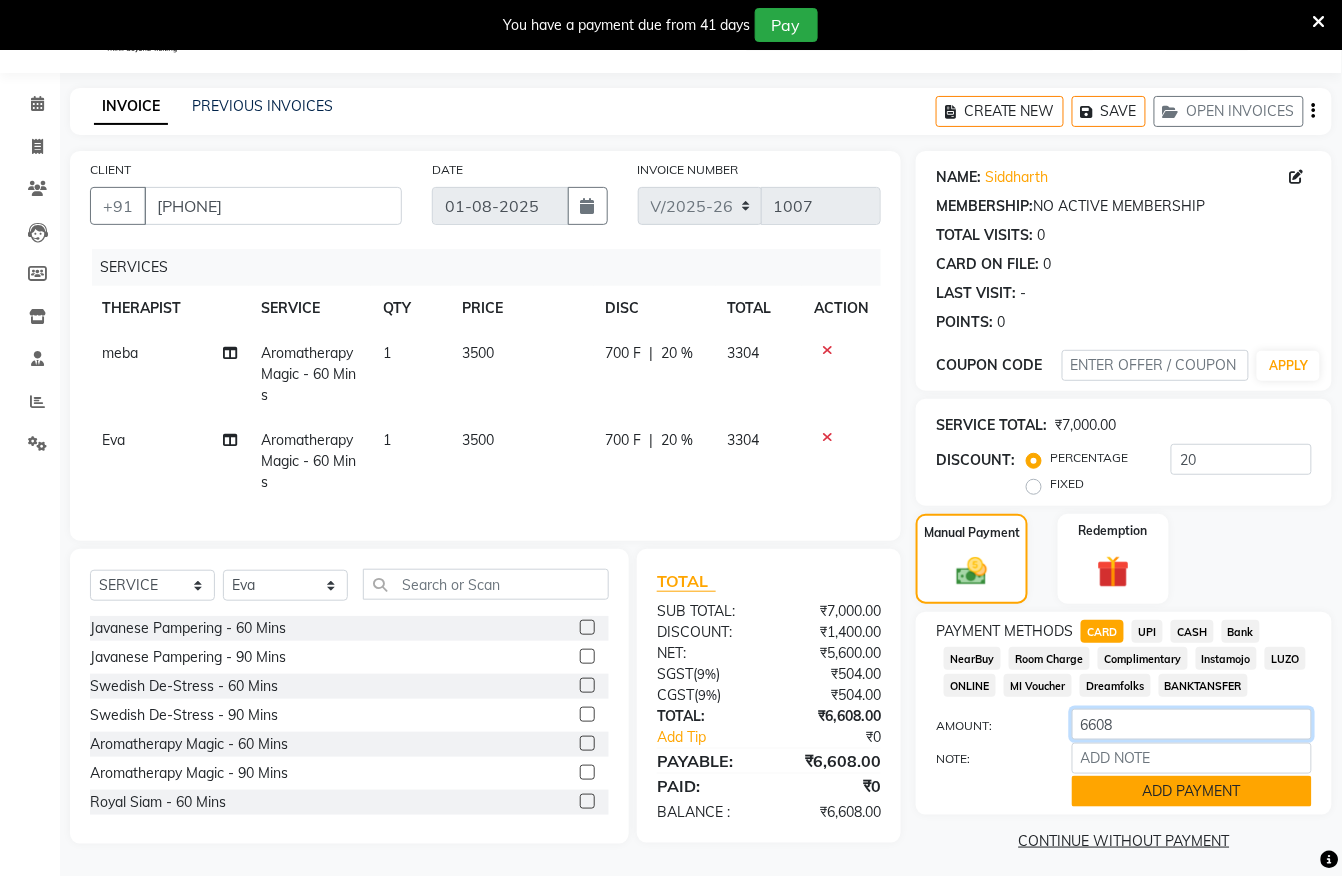 type on "6608" 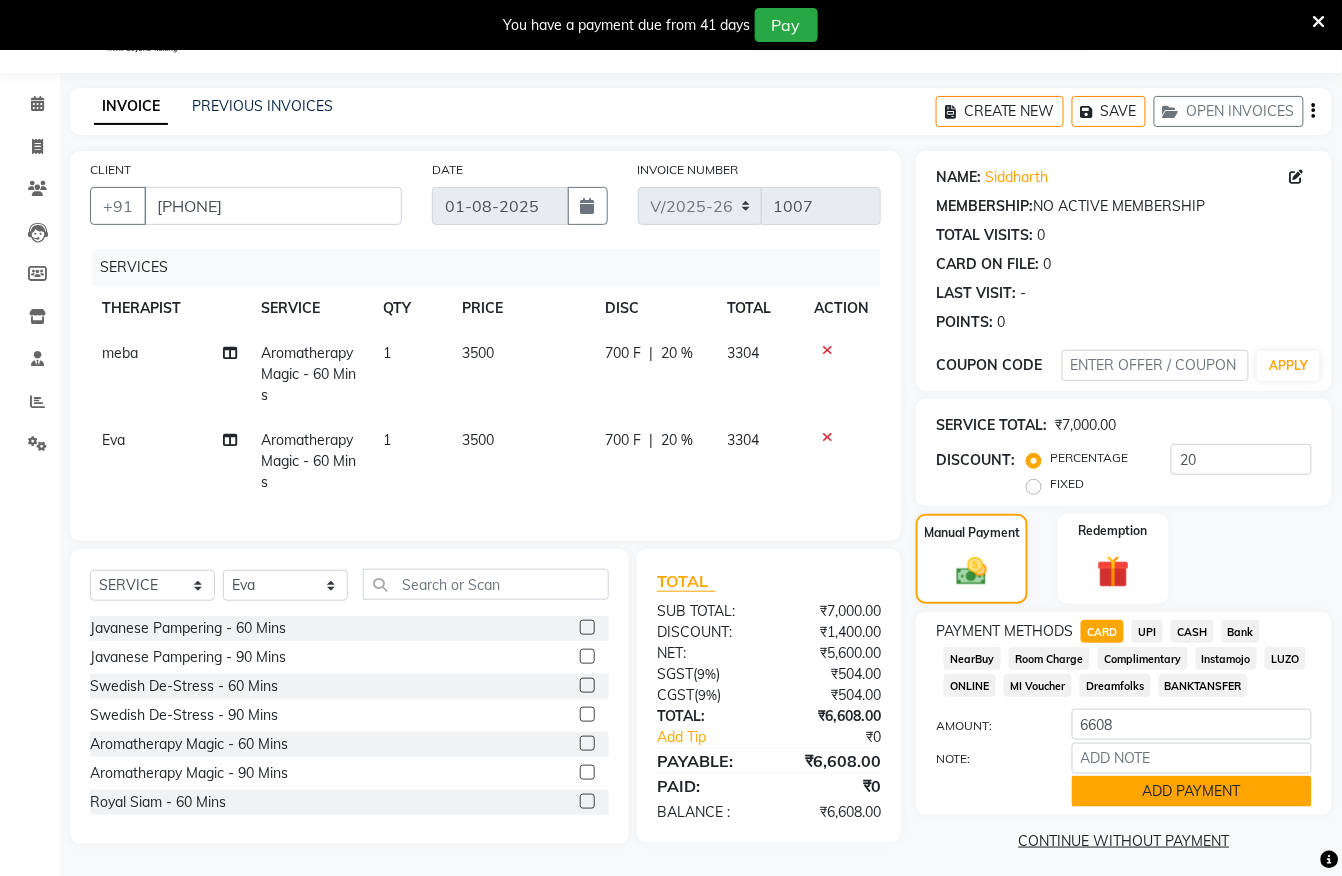 click on "ADD PAYMENT" 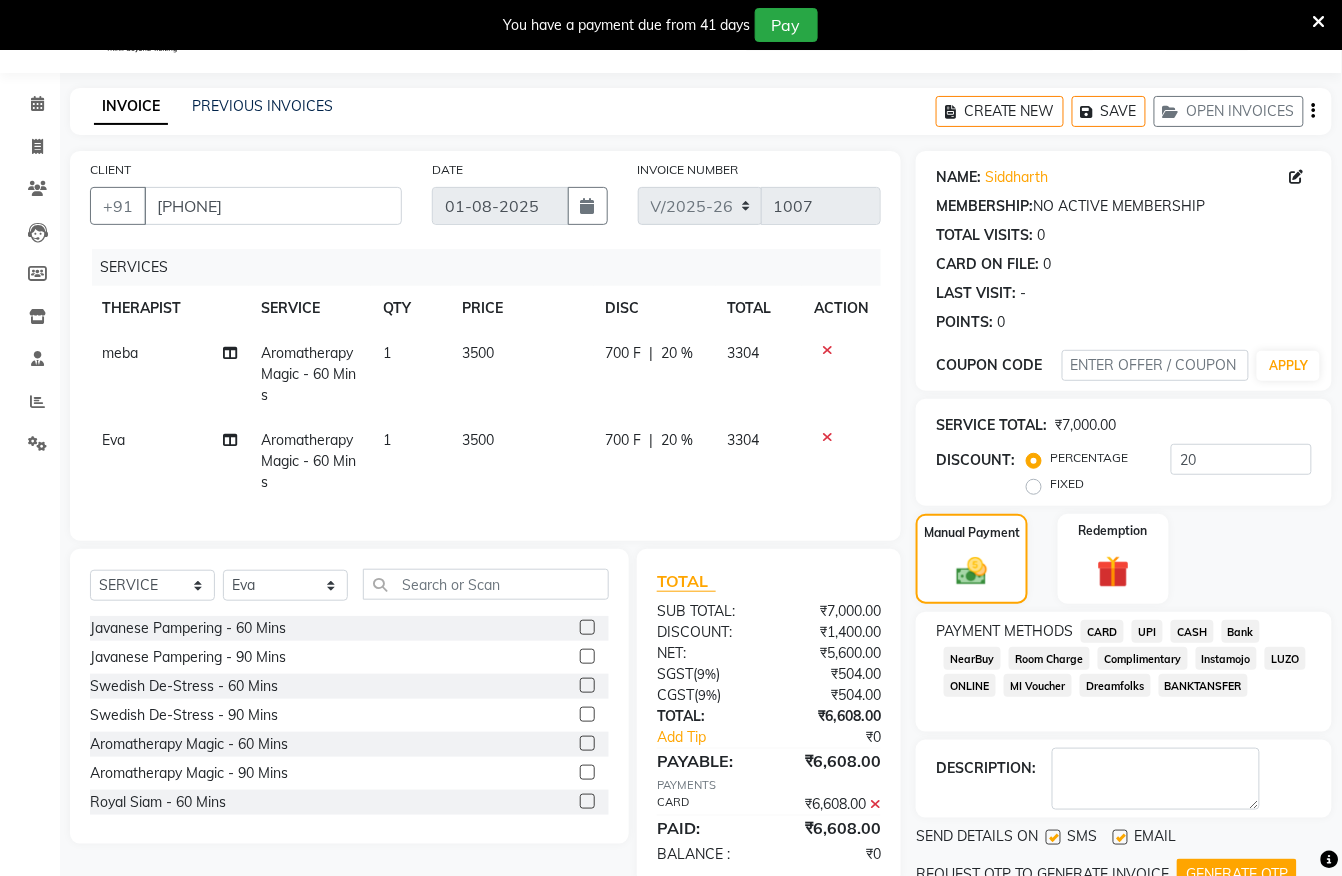 scroll, scrollTop: 132, scrollLeft: 0, axis: vertical 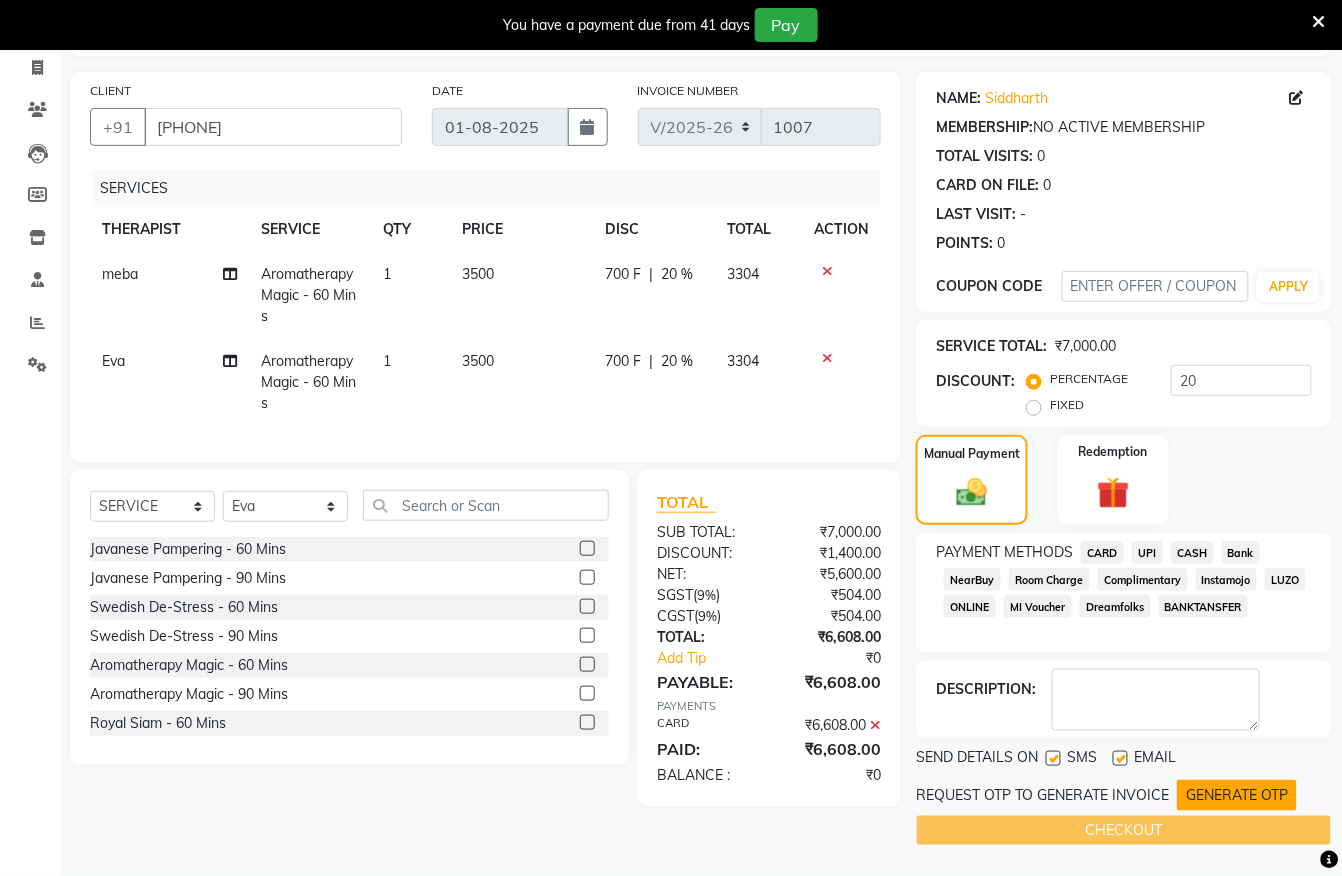 click on "GENERATE OTP" 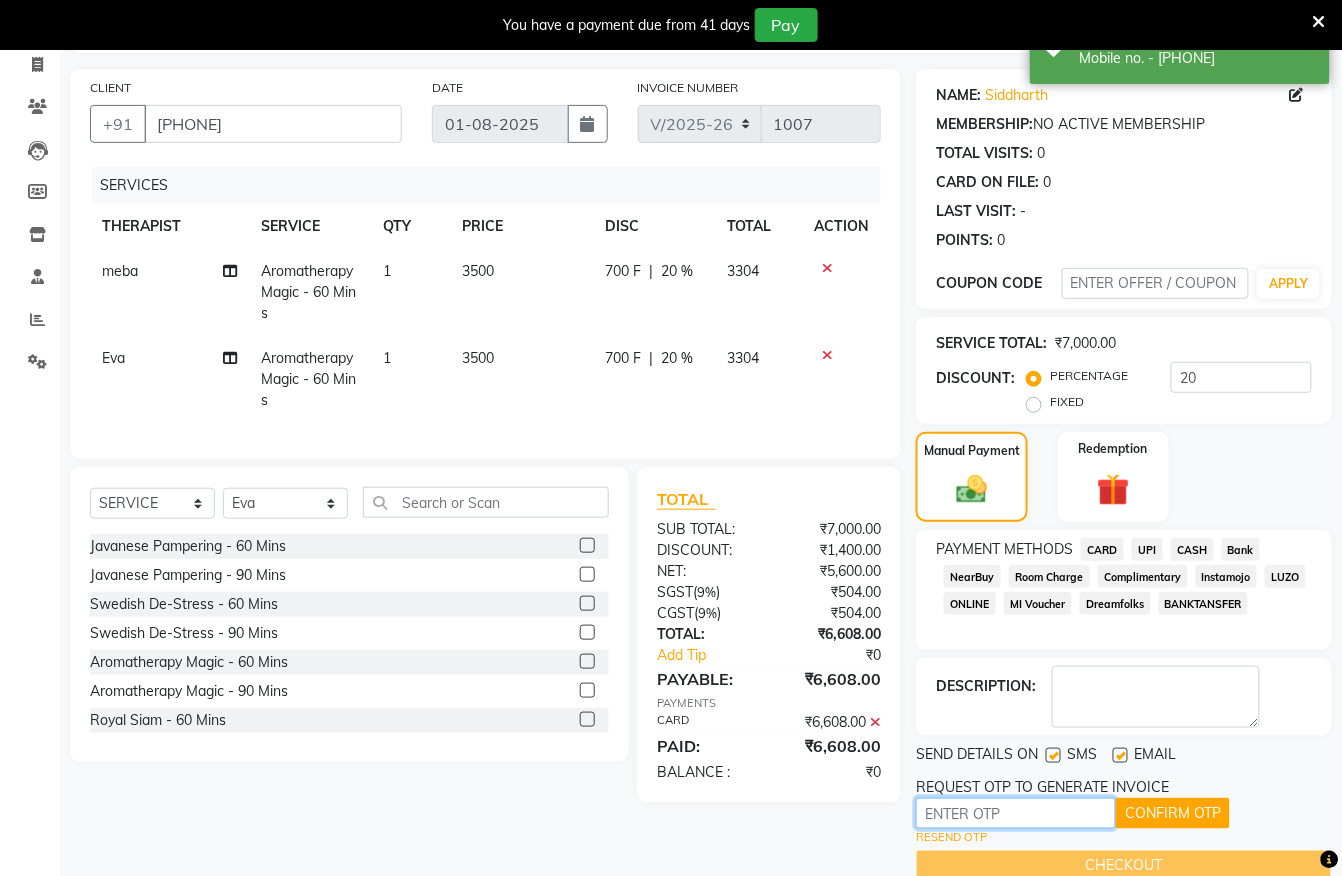 click at bounding box center [1016, 813] 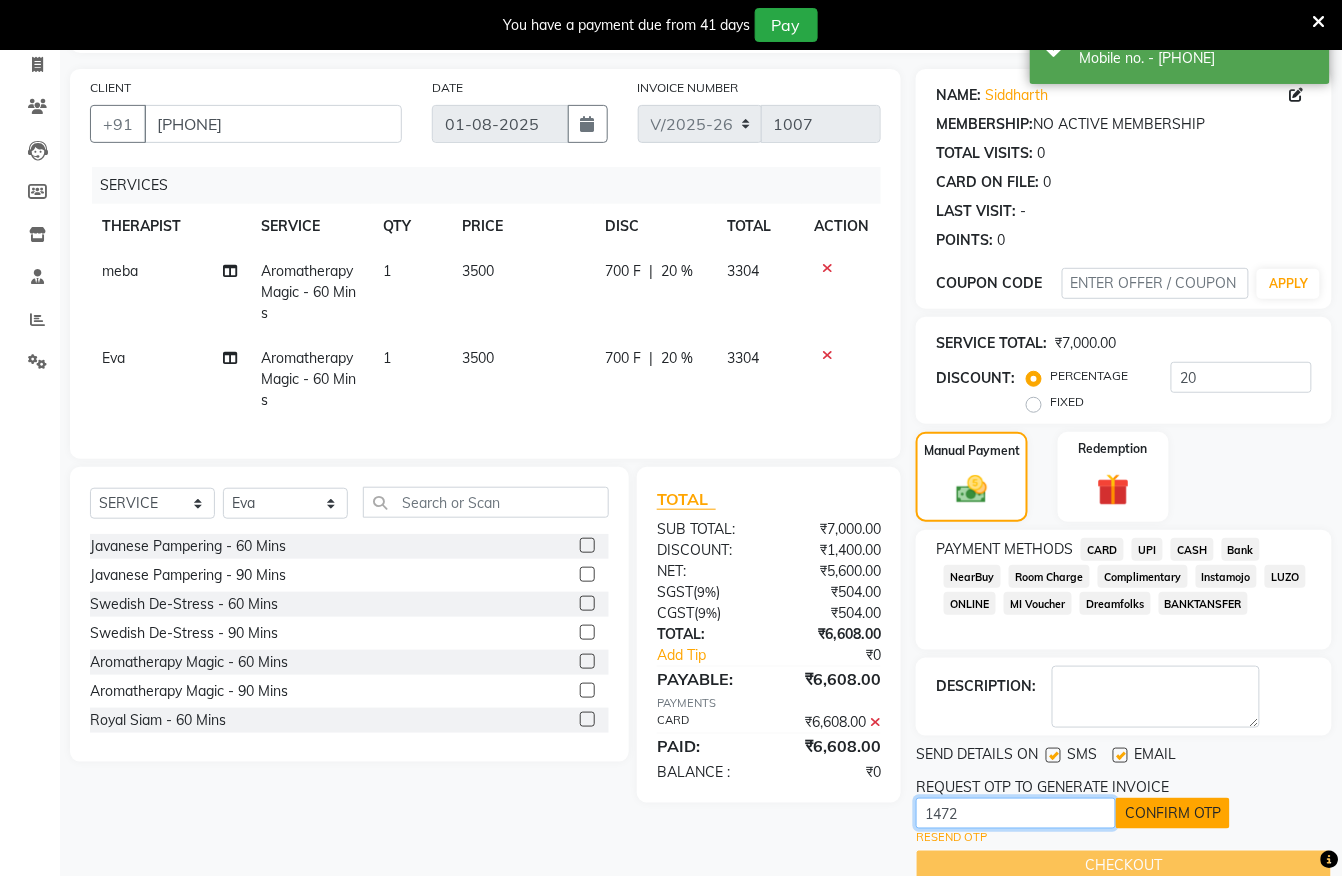 type on "1472" 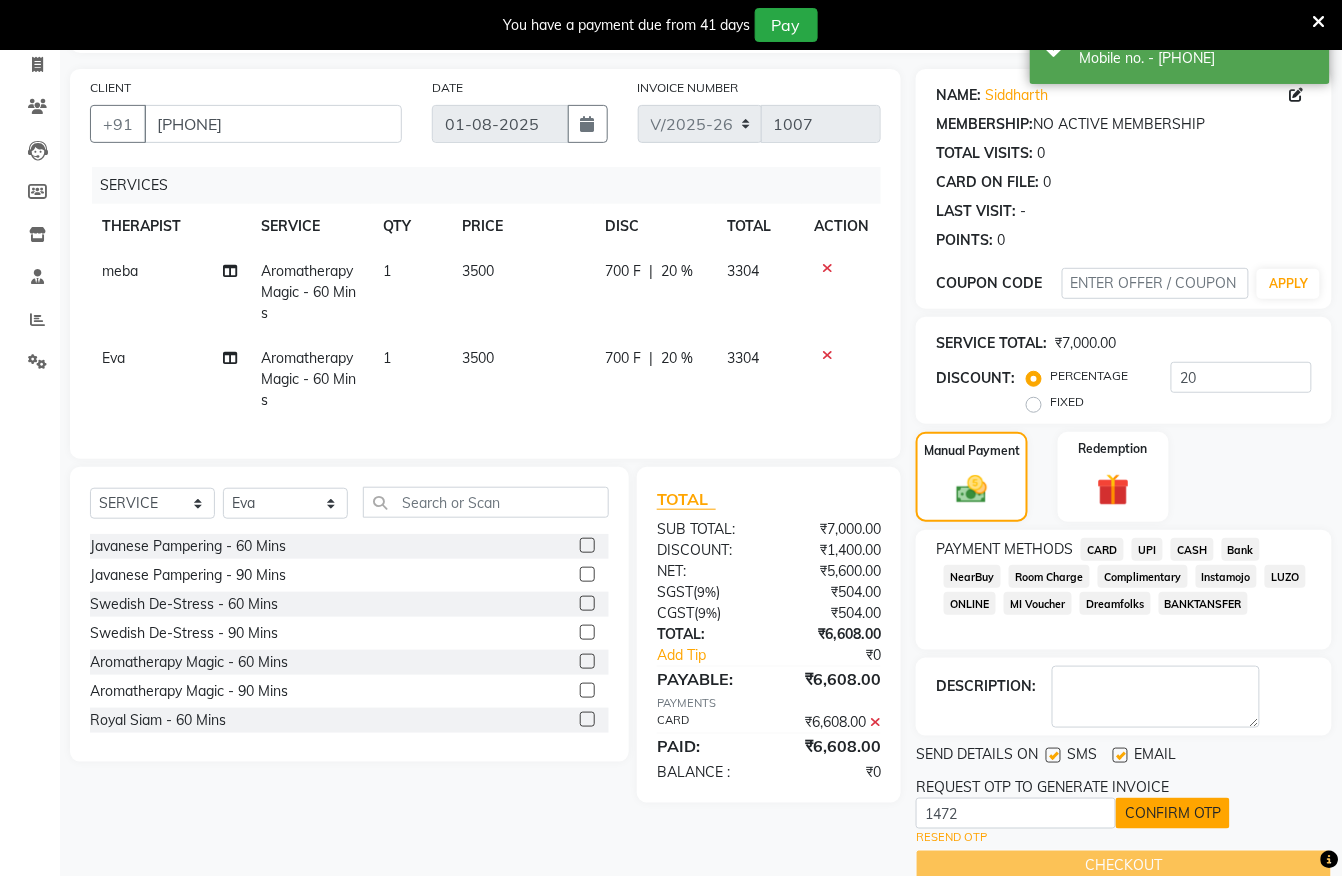 click on "CONFIRM OTP" 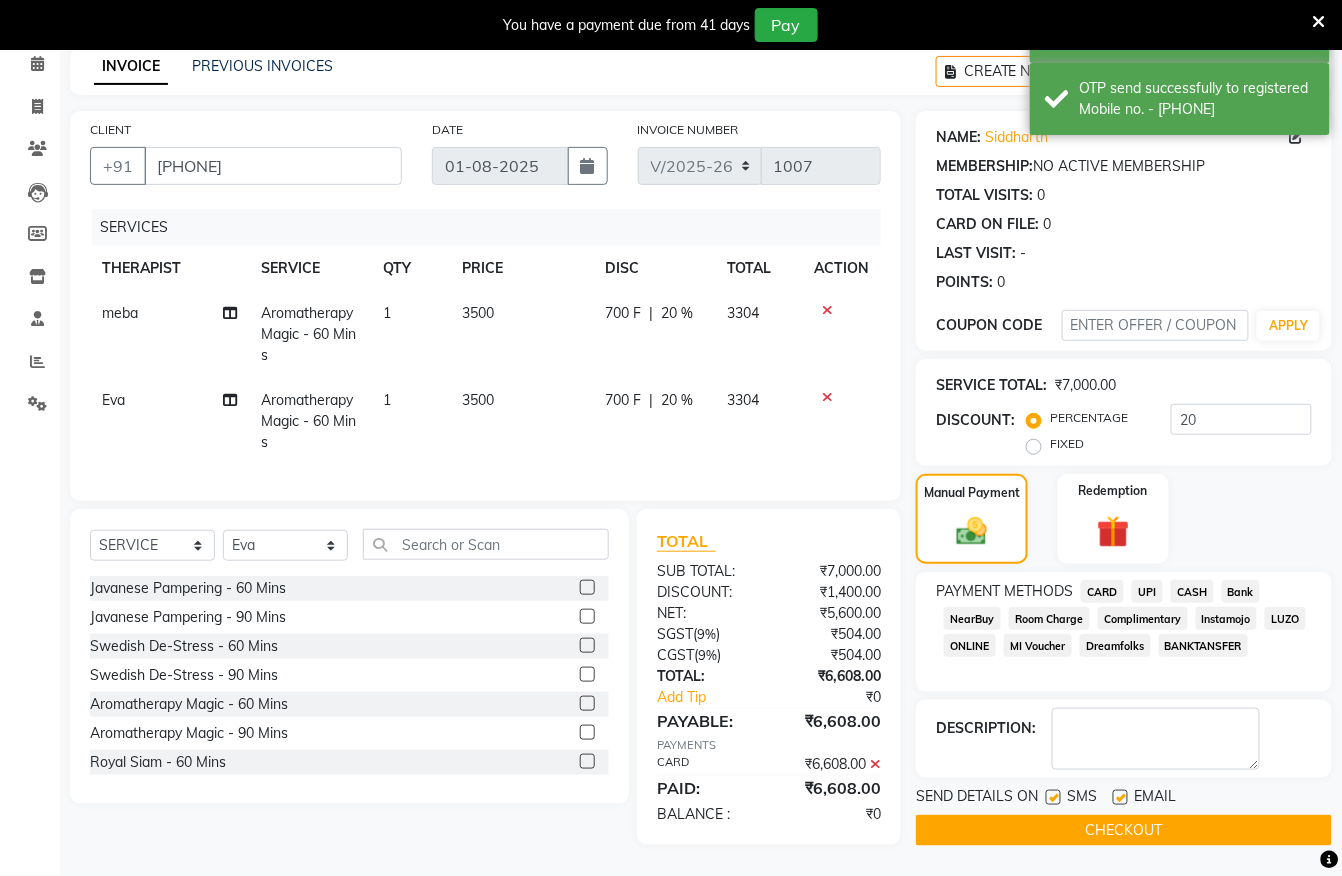 scroll, scrollTop: 112, scrollLeft: 0, axis: vertical 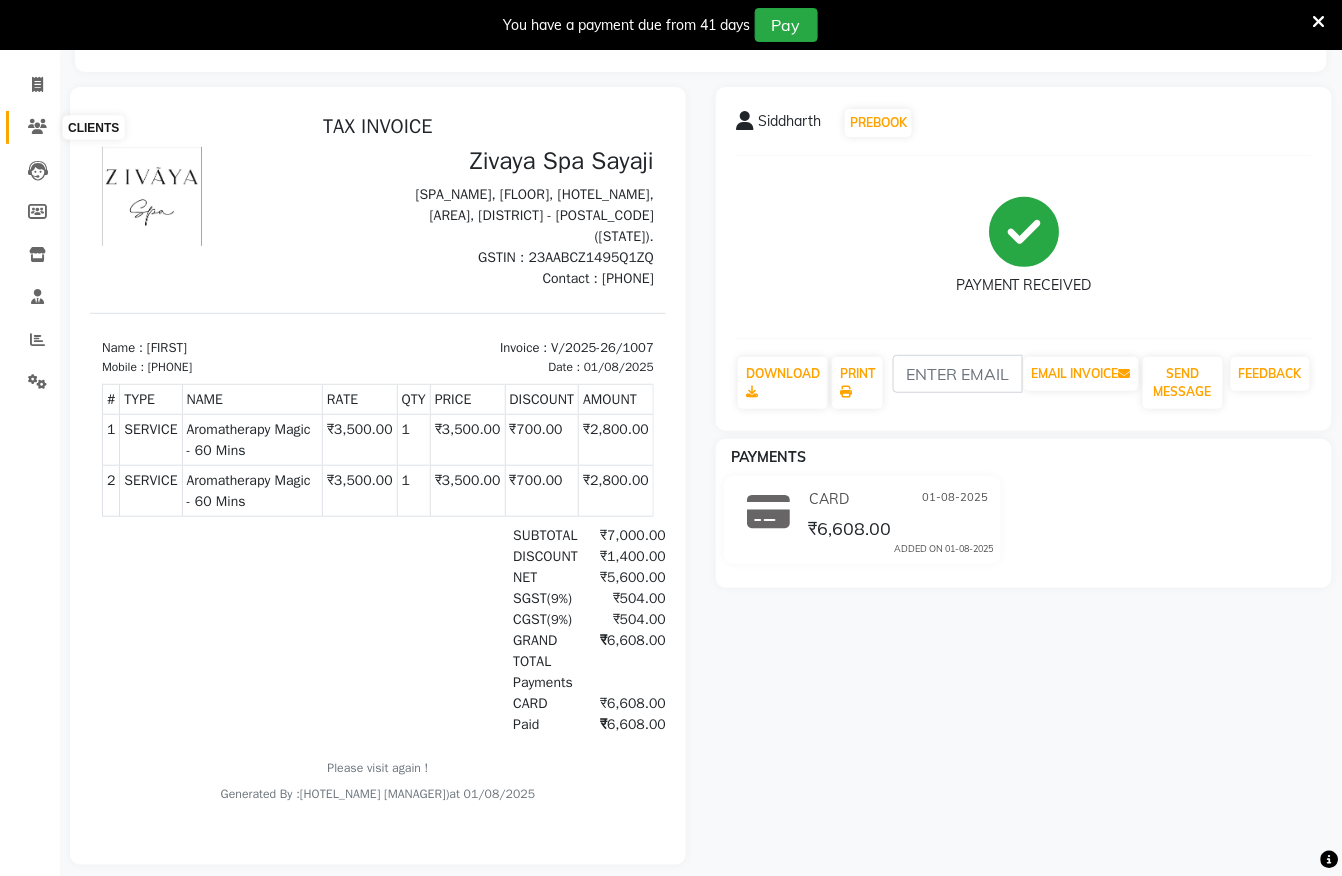 click 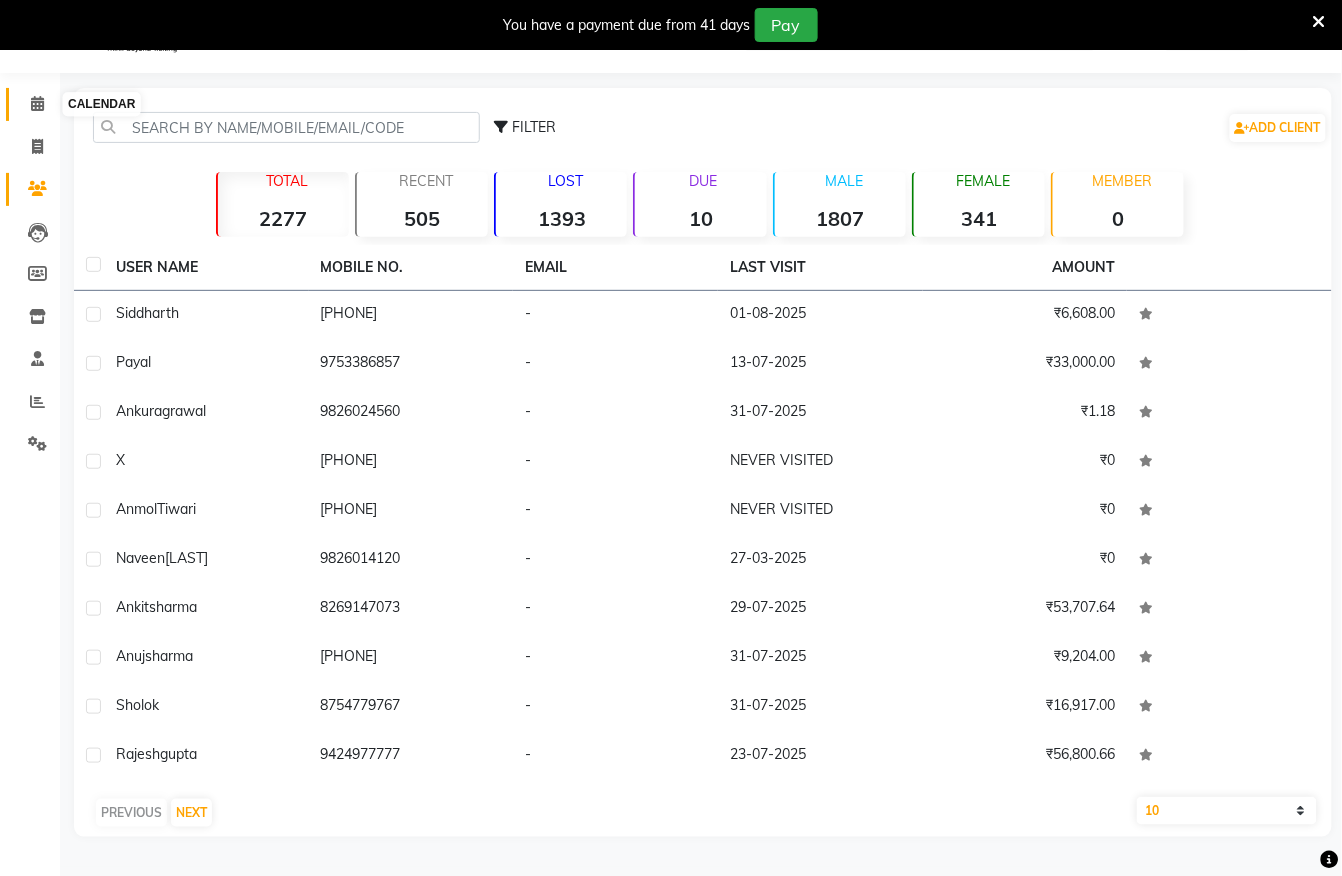 click 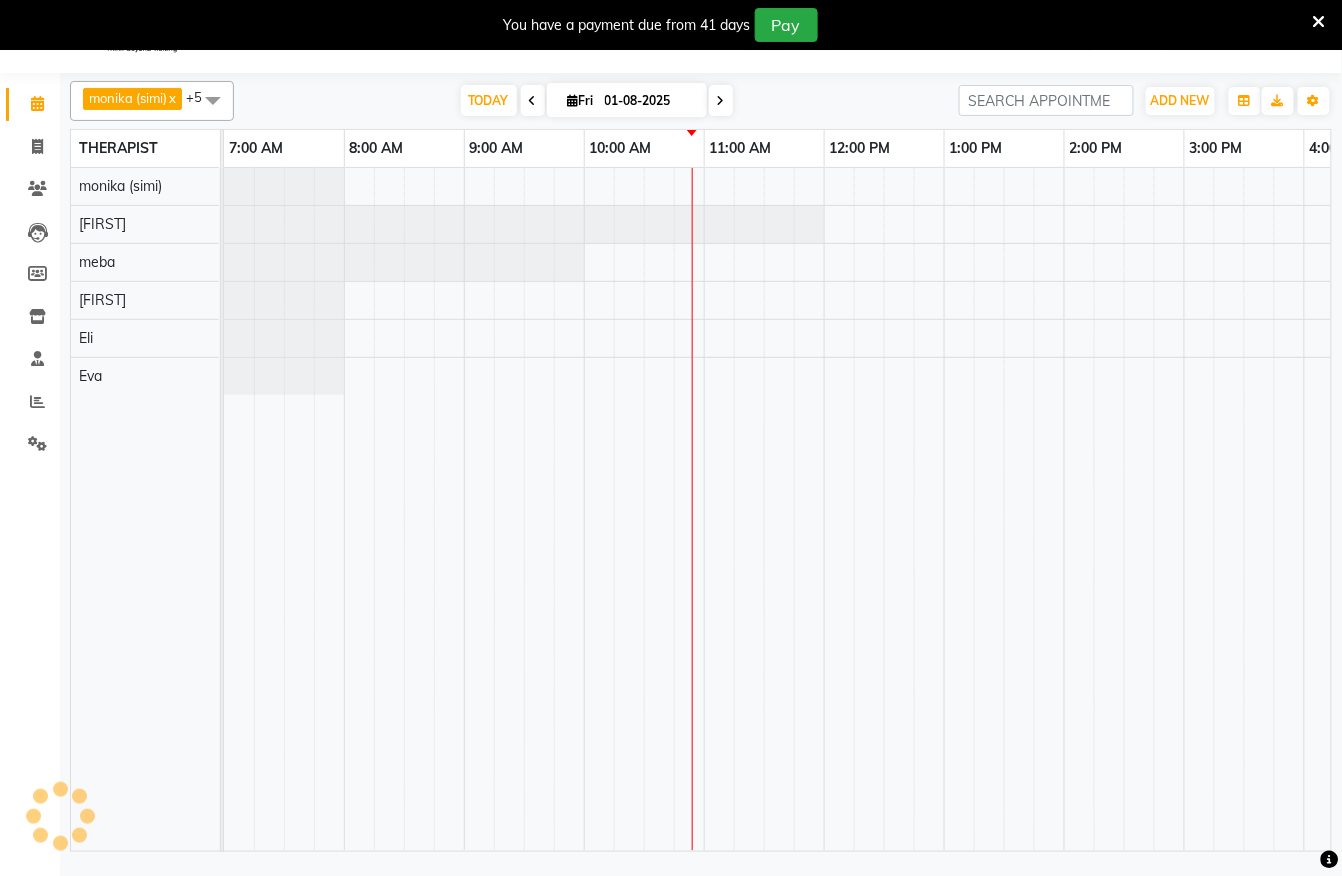 scroll, scrollTop: 0, scrollLeft: 0, axis: both 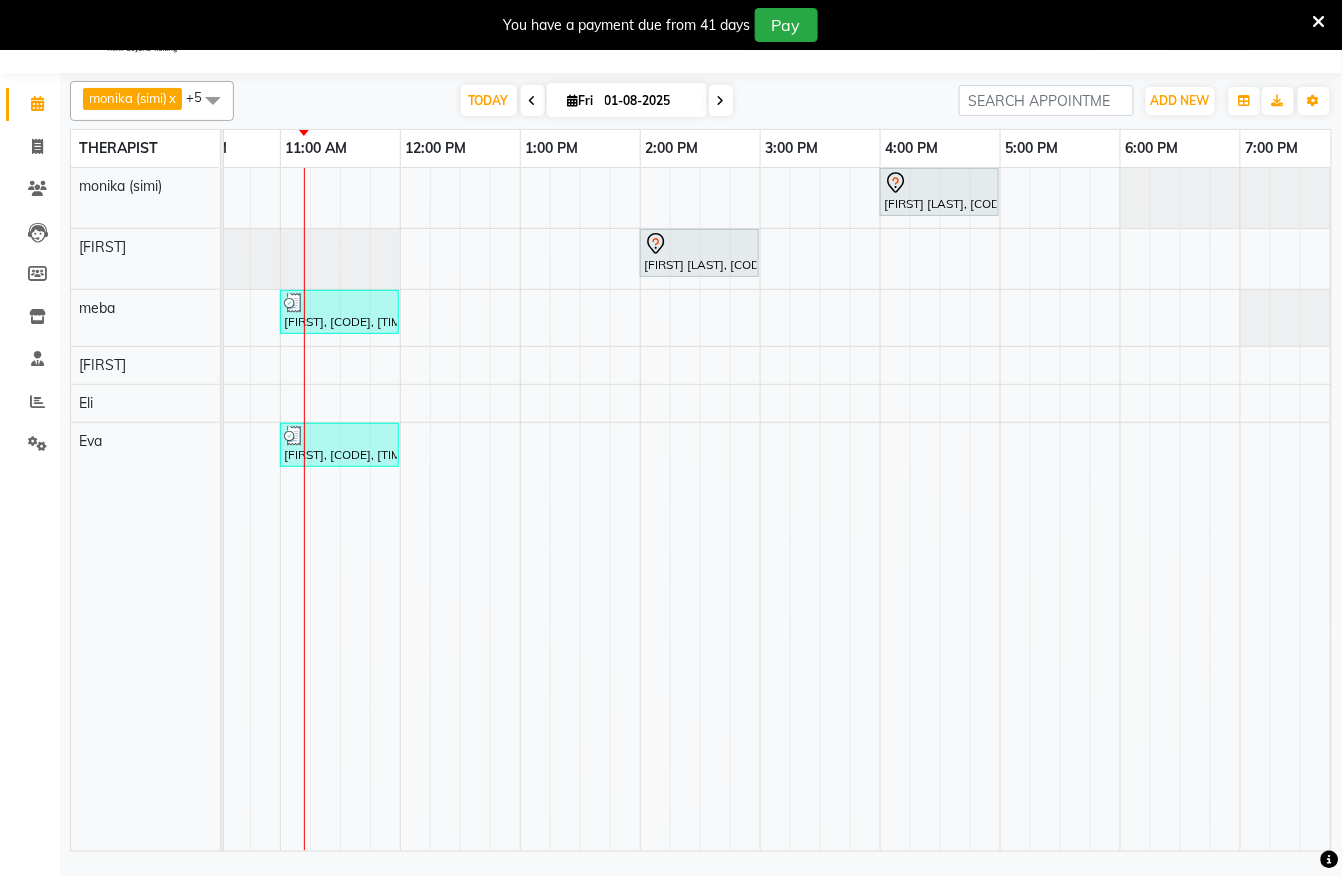 click on "[FIRST] [LAST], [CODE], [TIME]-[TIME], [SERVICE] - [DURATION]             [FIRST] [LAST], [CODE], [TIME]-[TIME], [SERVICE] - [DURATION]     [FIRST], [CODE], [TIME]-[TIME], [SERVICE] - [DURATION]     [FIRST], [CODE], [TIME]-[TIME], [SERVICE] - [DURATION]" at bounding box center (760, 509) 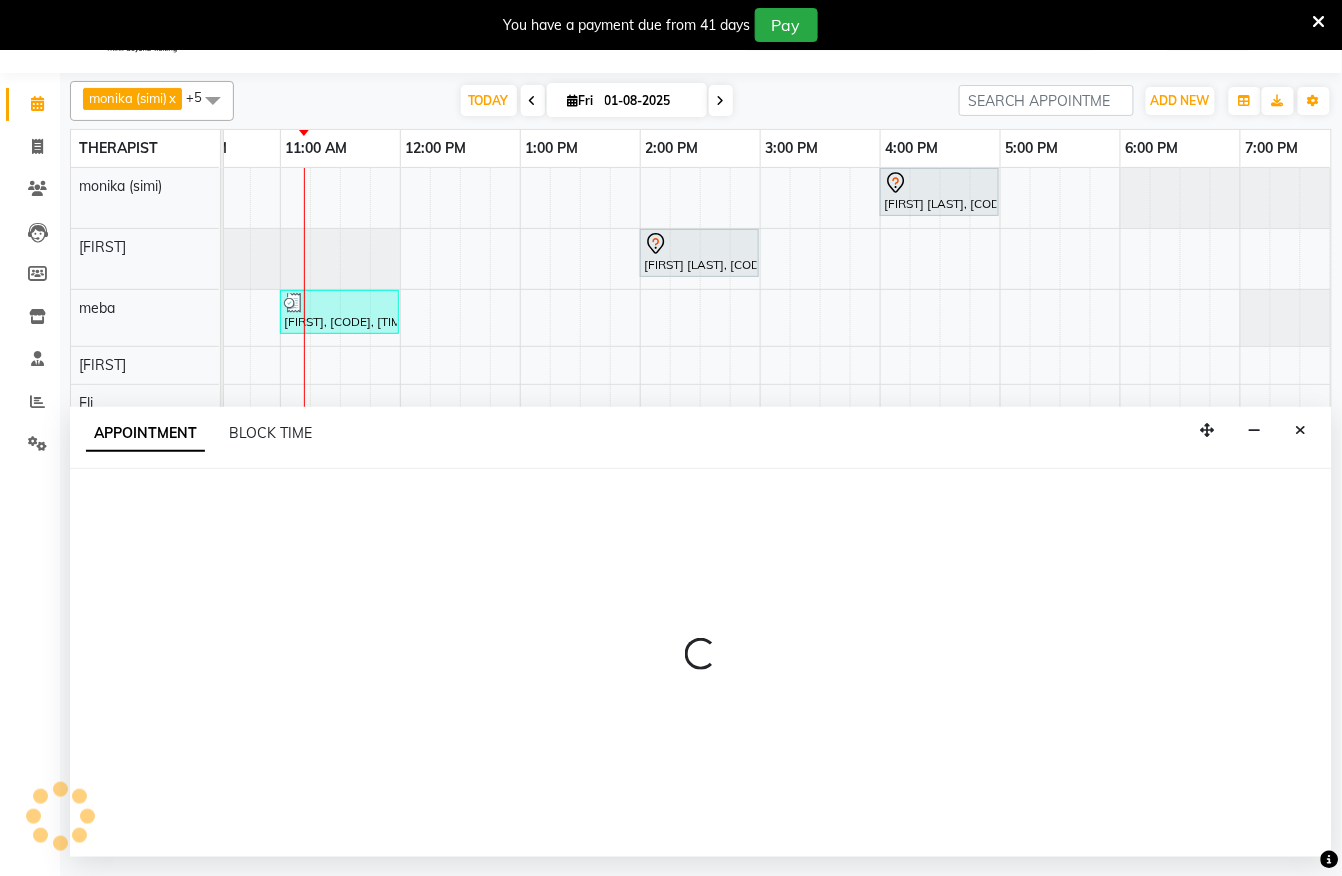 select on "83231" 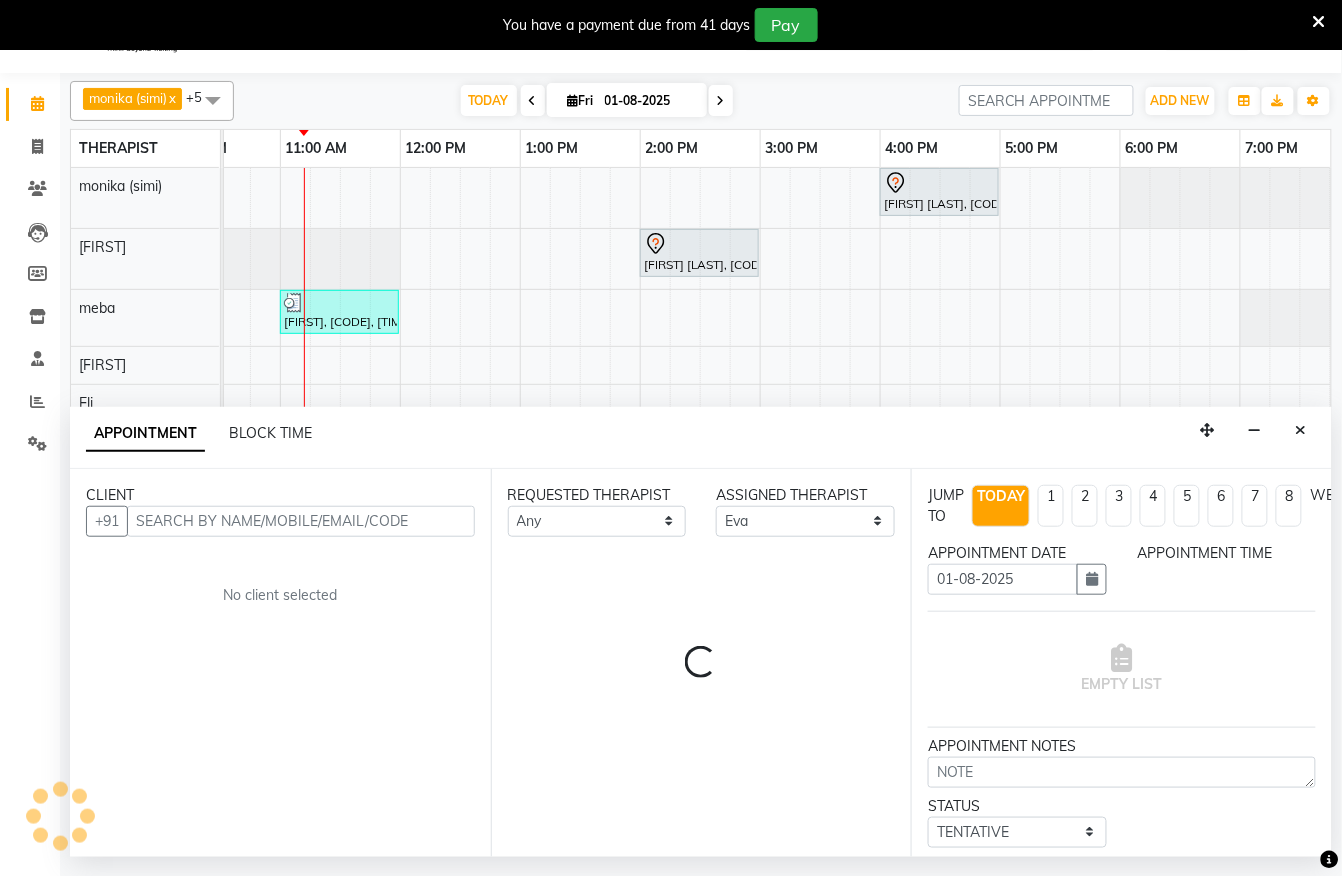 select on "750" 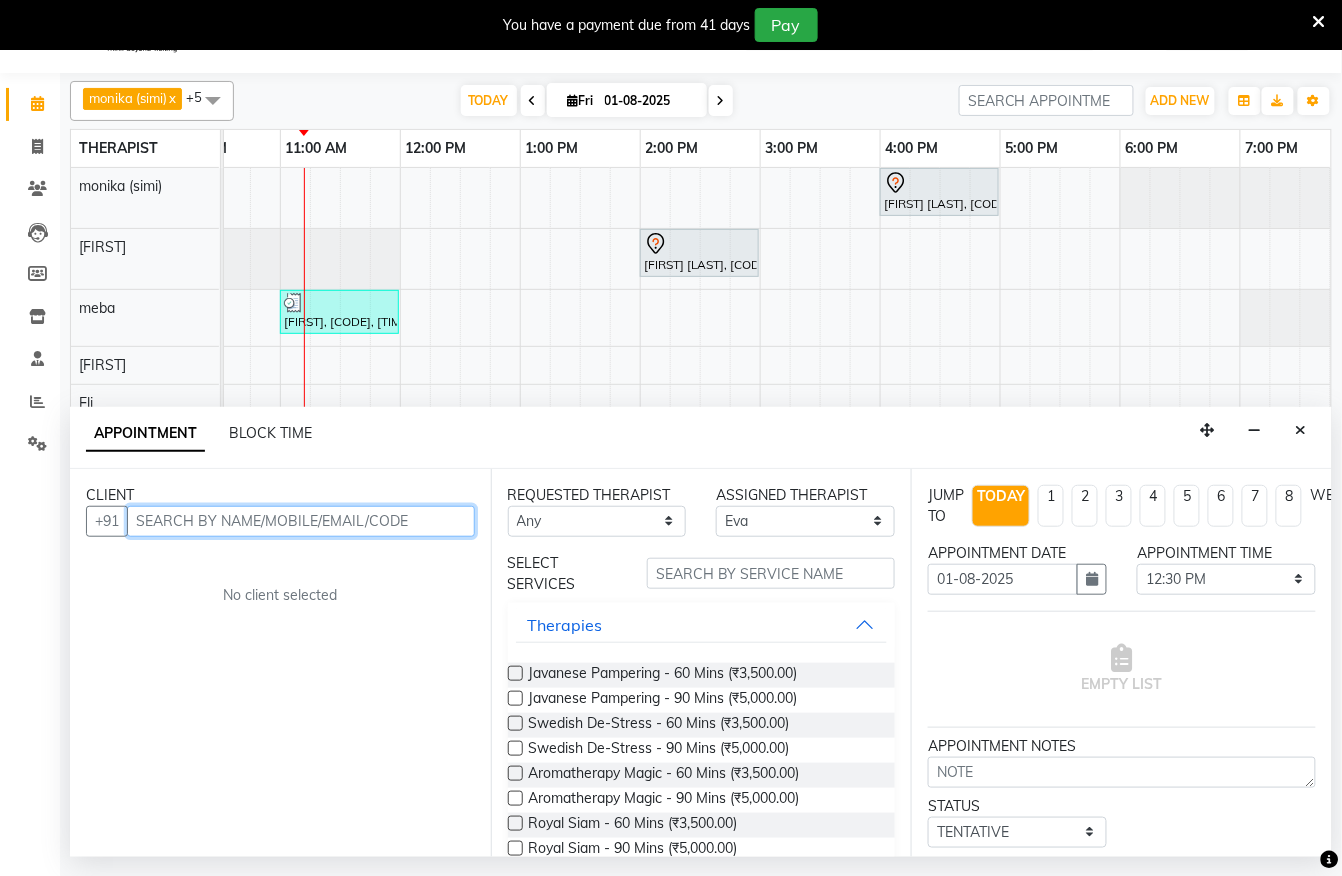 click at bounding box center (301, 521) 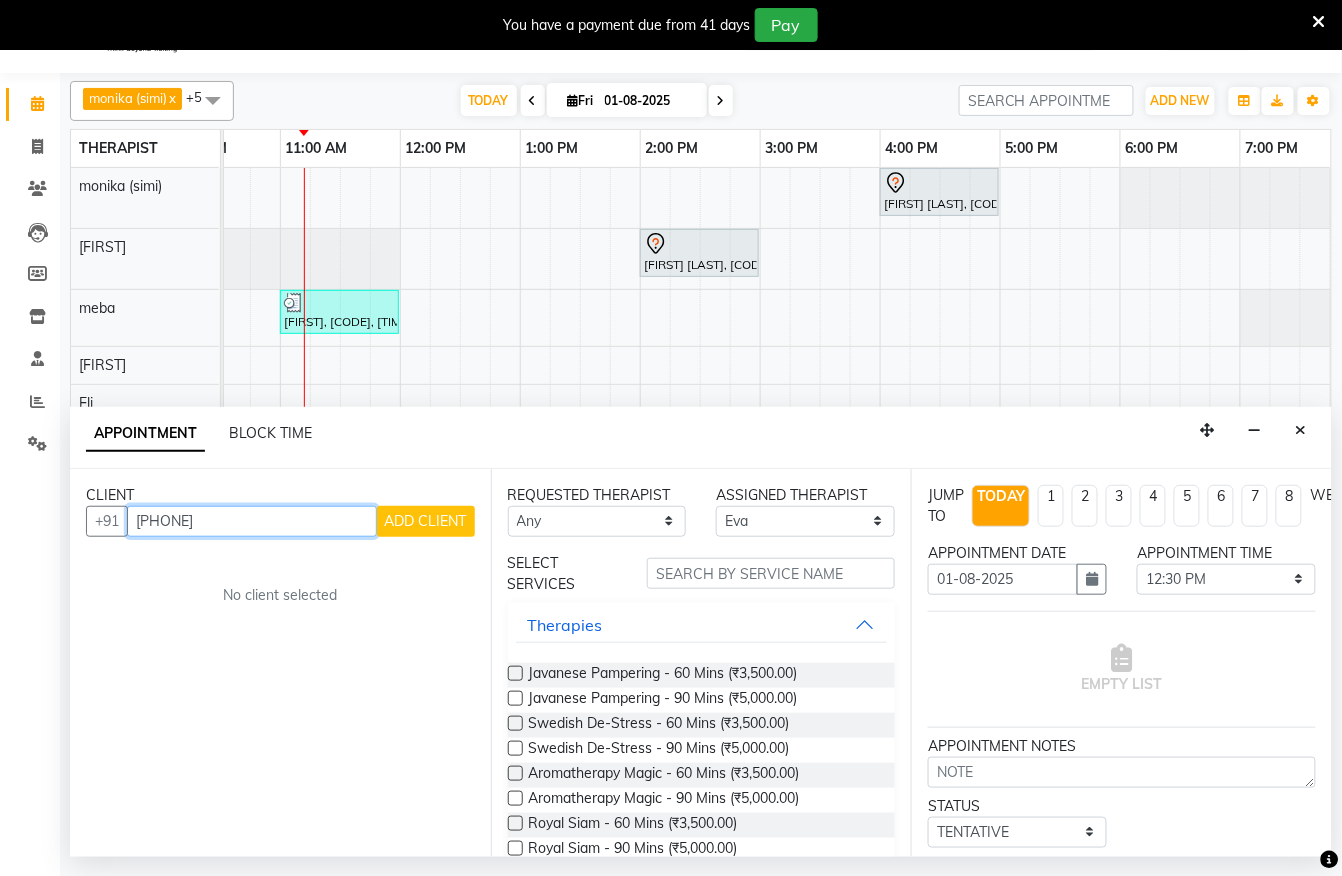 type on "[PHONE]" 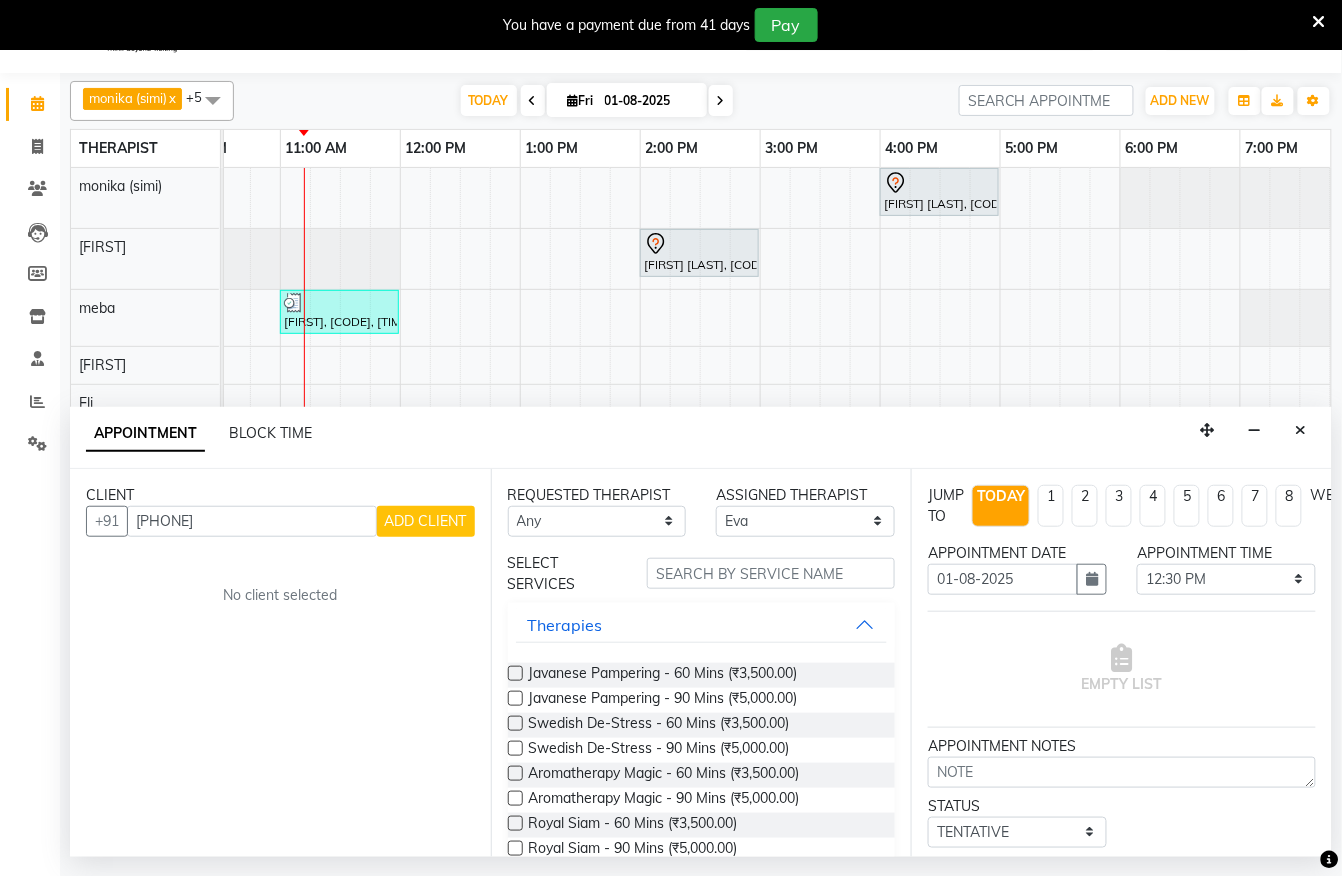 click on "ADD CLIENT" at bounding box center [426, 521] 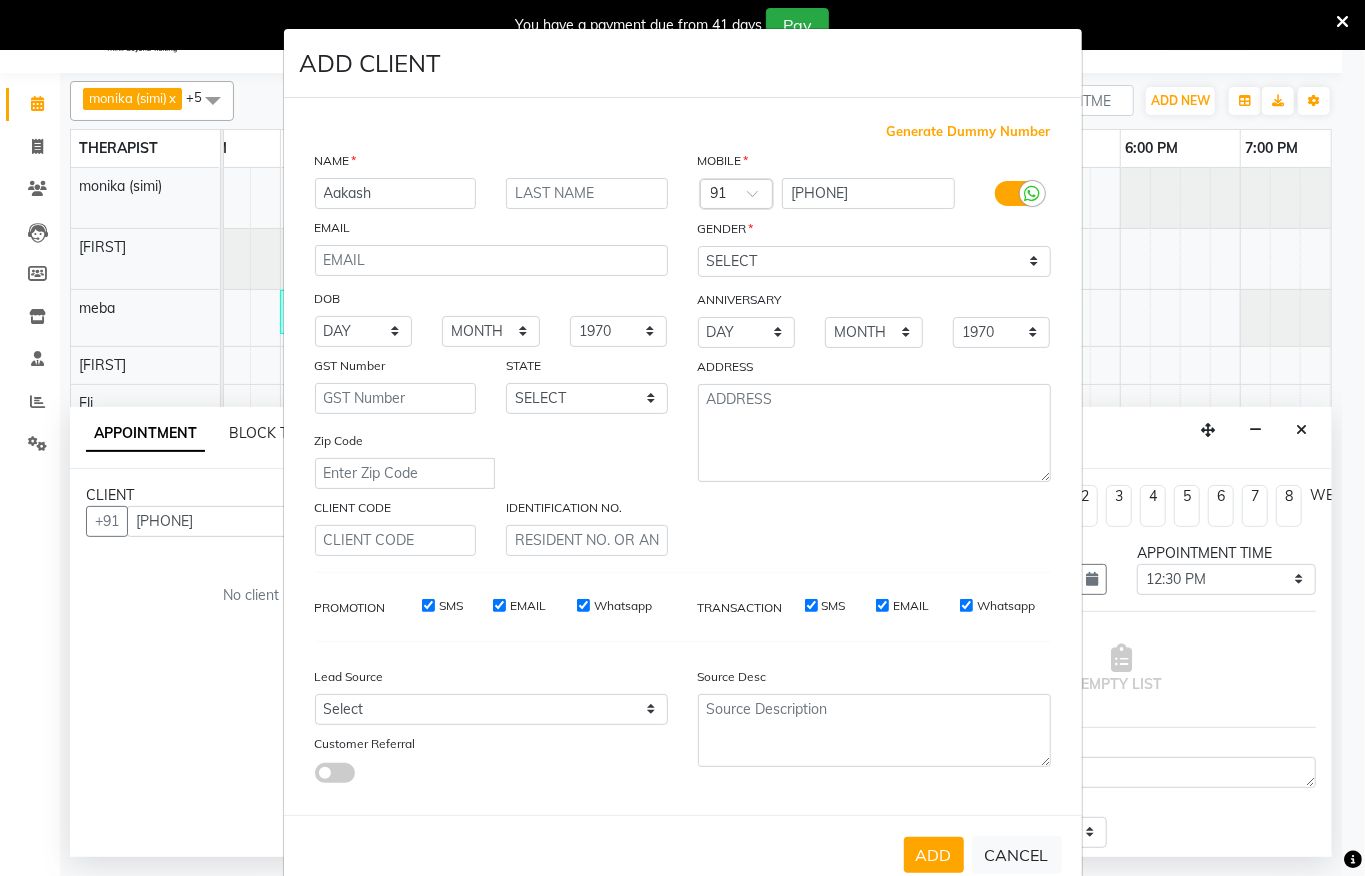 type on "Aakash" 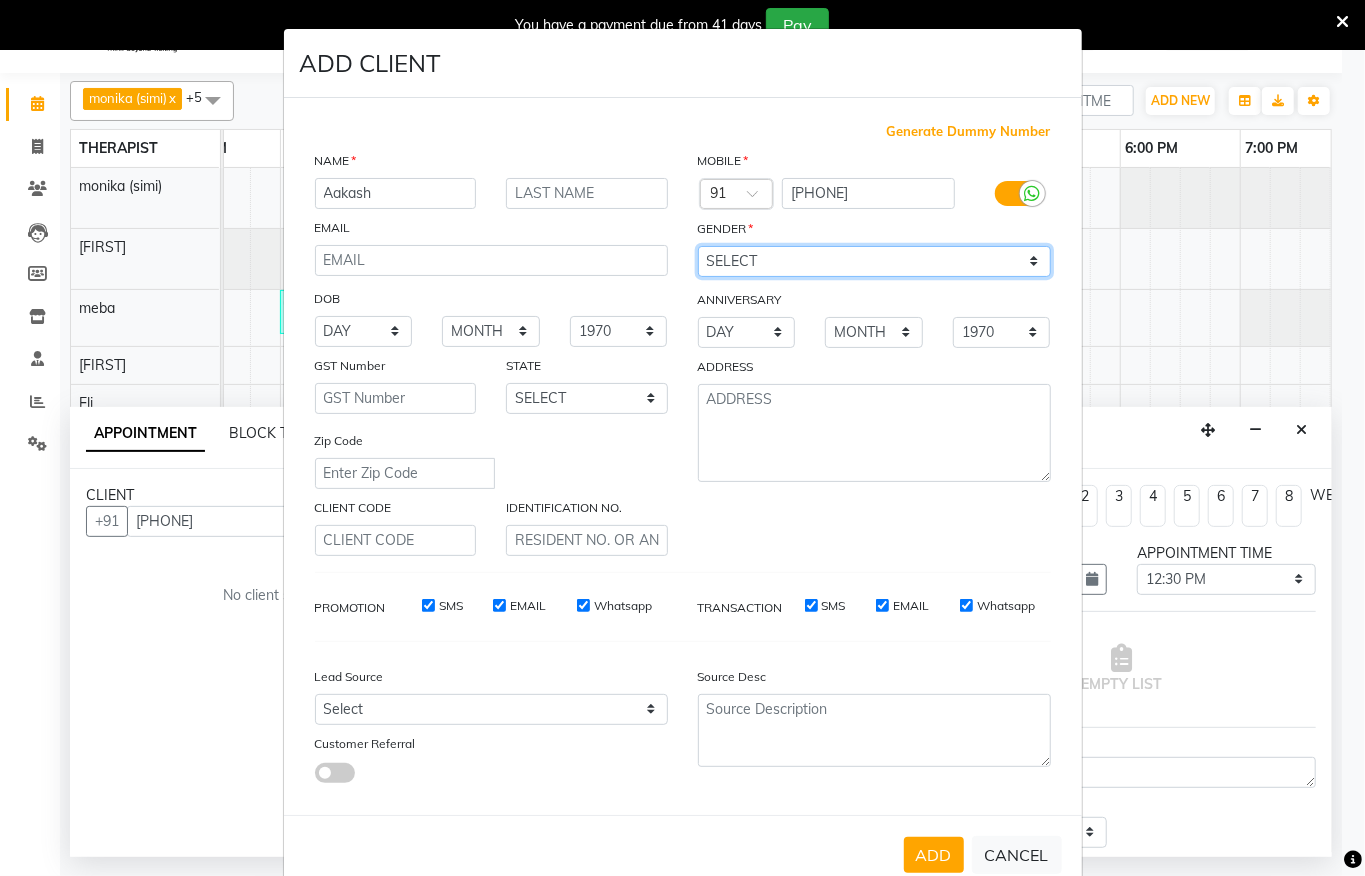 click on "SELECT MALE FEMALE OTHER PREFER NOT TO SAY" at bounding box center (874, 261) 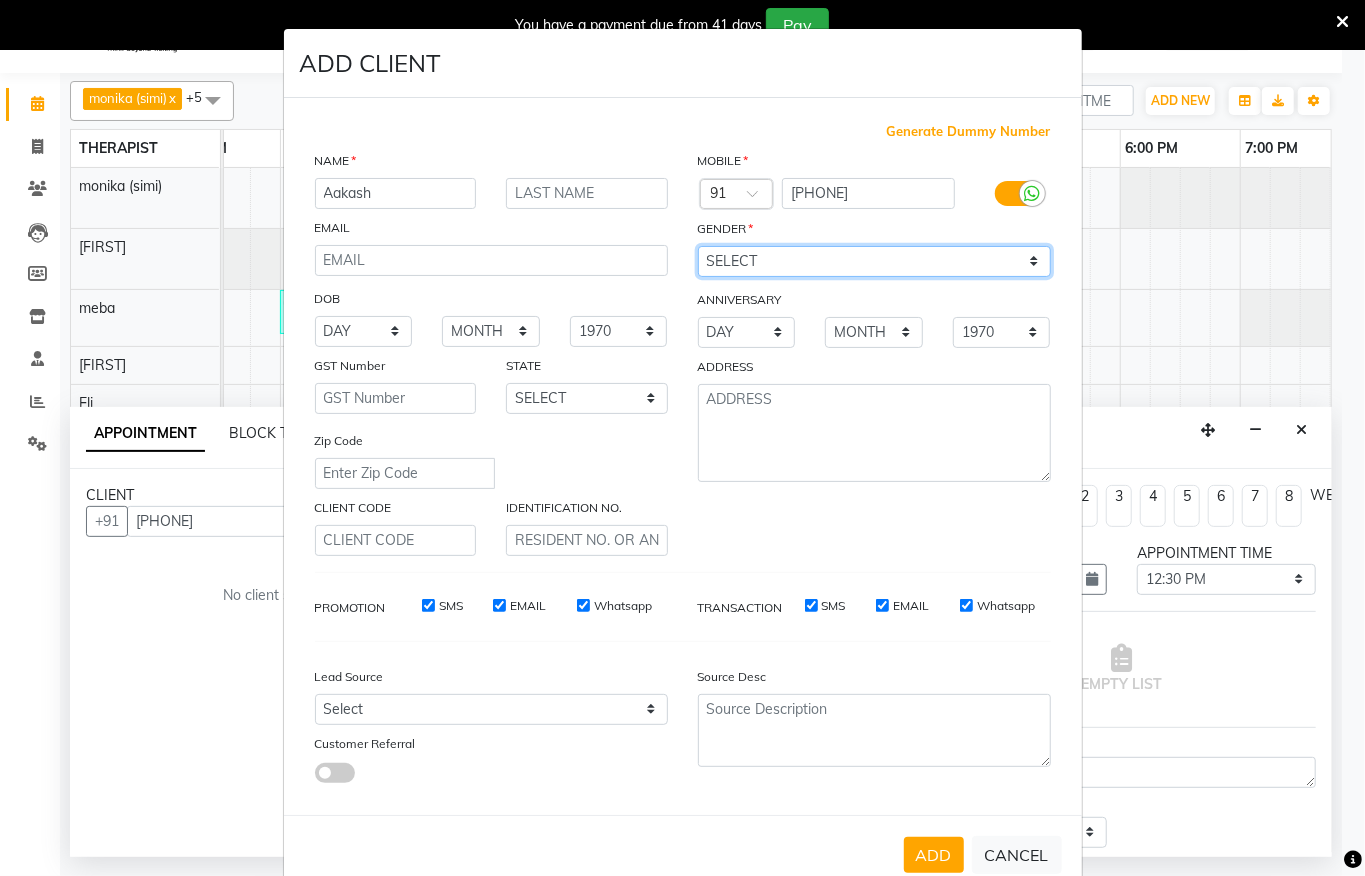 select on "male" 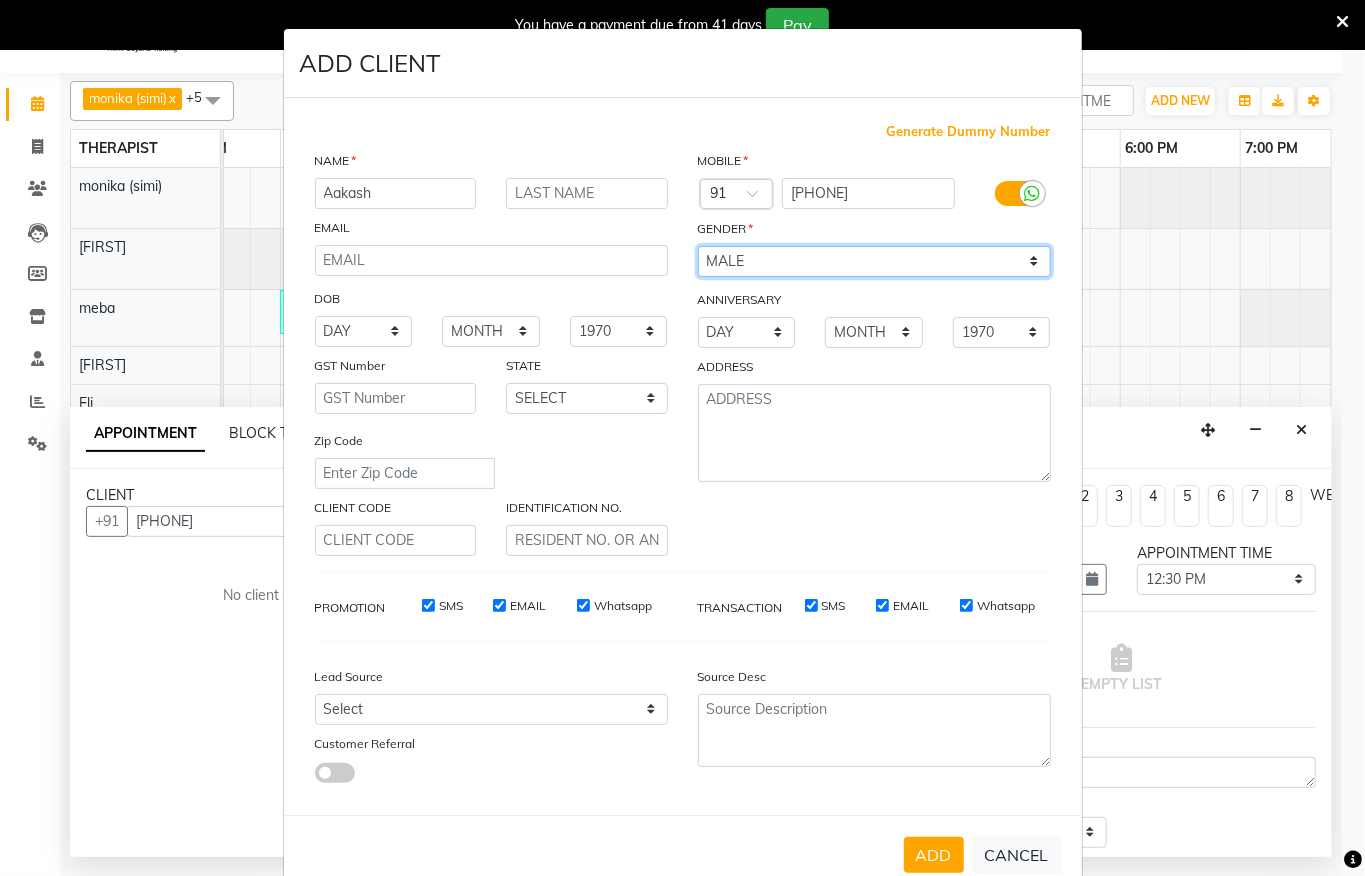 click on "SELECT MALE FEMALE OTHER PREFER NOT TO SAY" at bounding box center [874, 261] 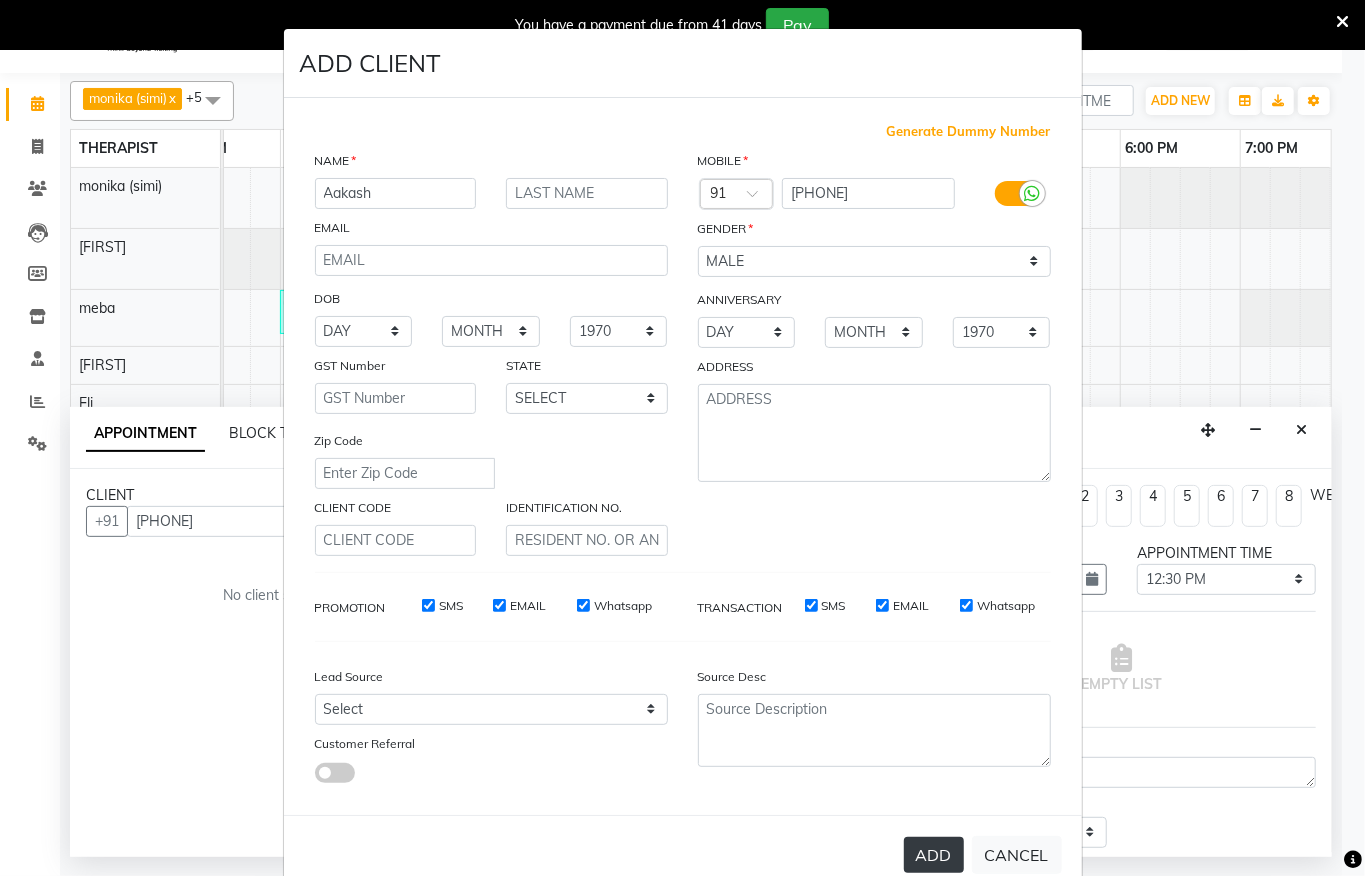click on "ADD" at bounding box center [934, 855] 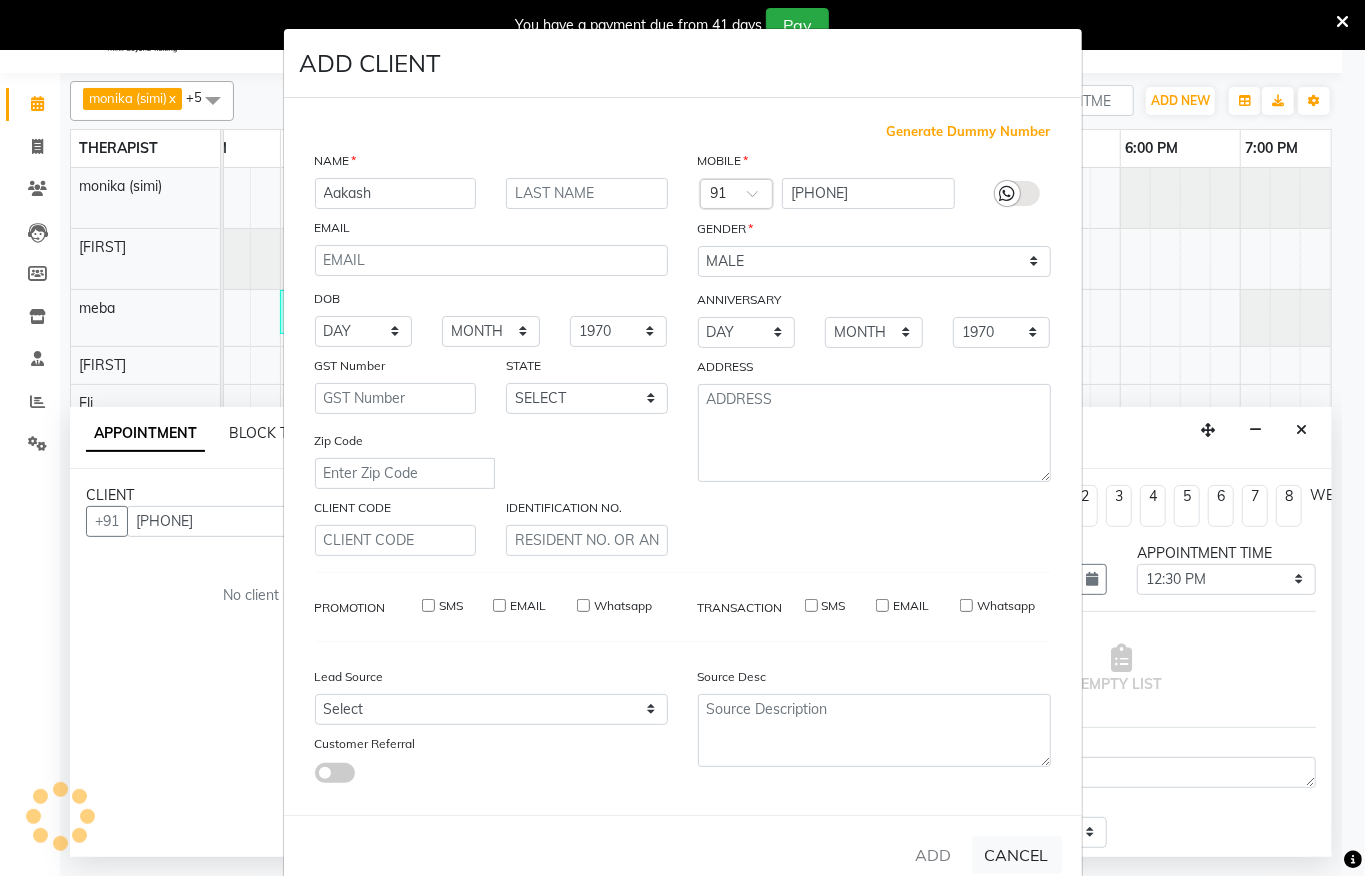 type 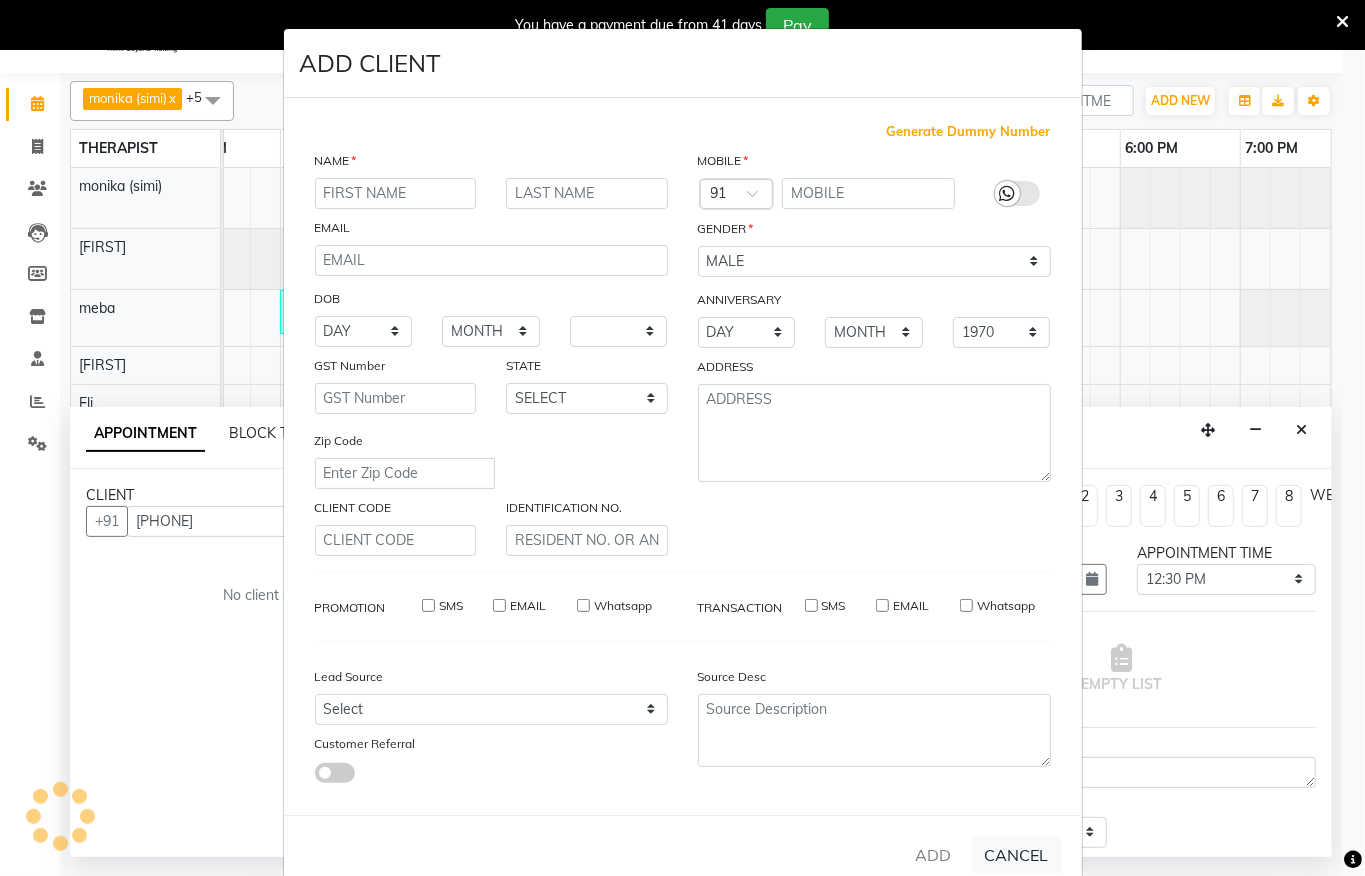 select 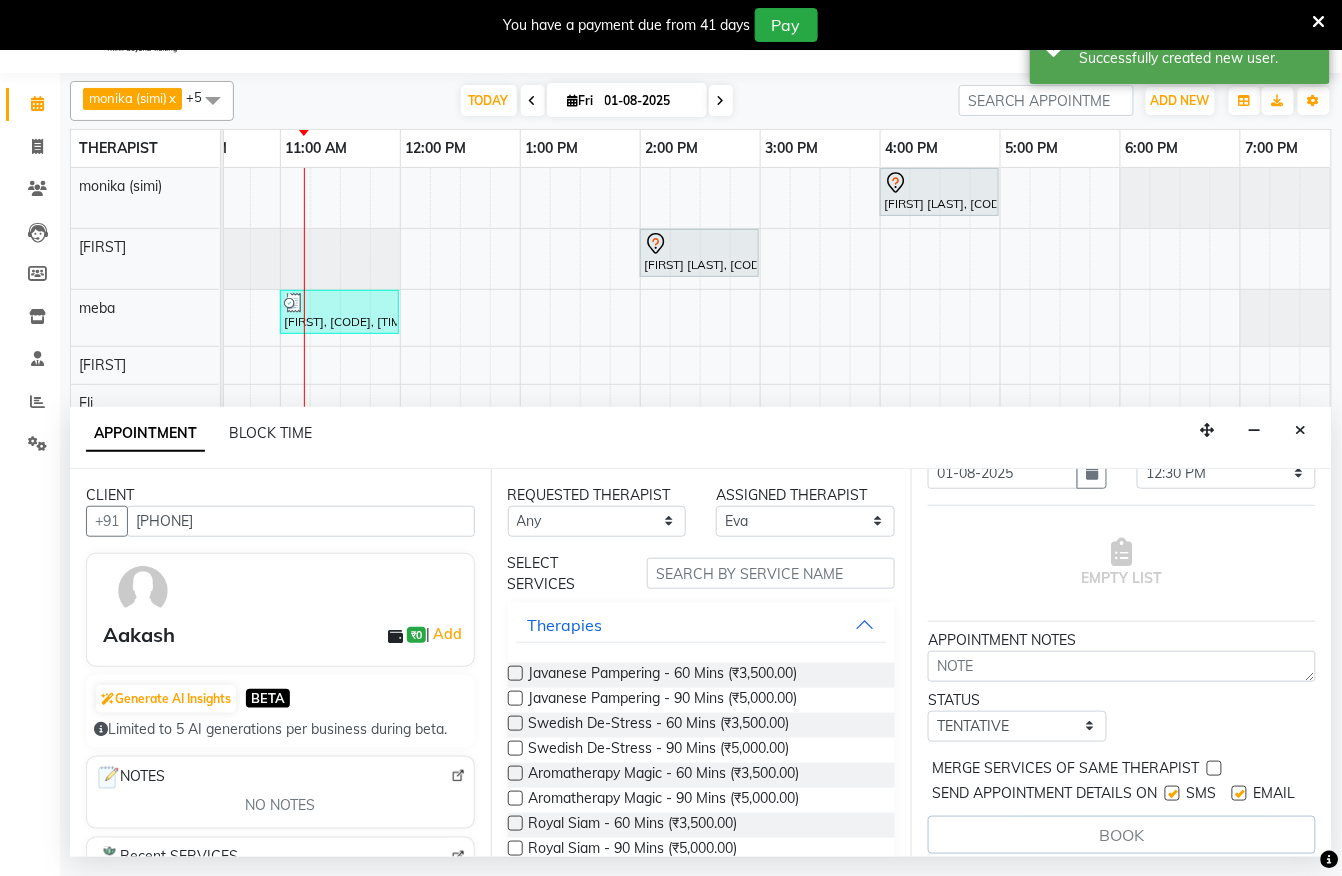 scroll, scrollTop: 161, scrollLeft: 0, axis: vertical 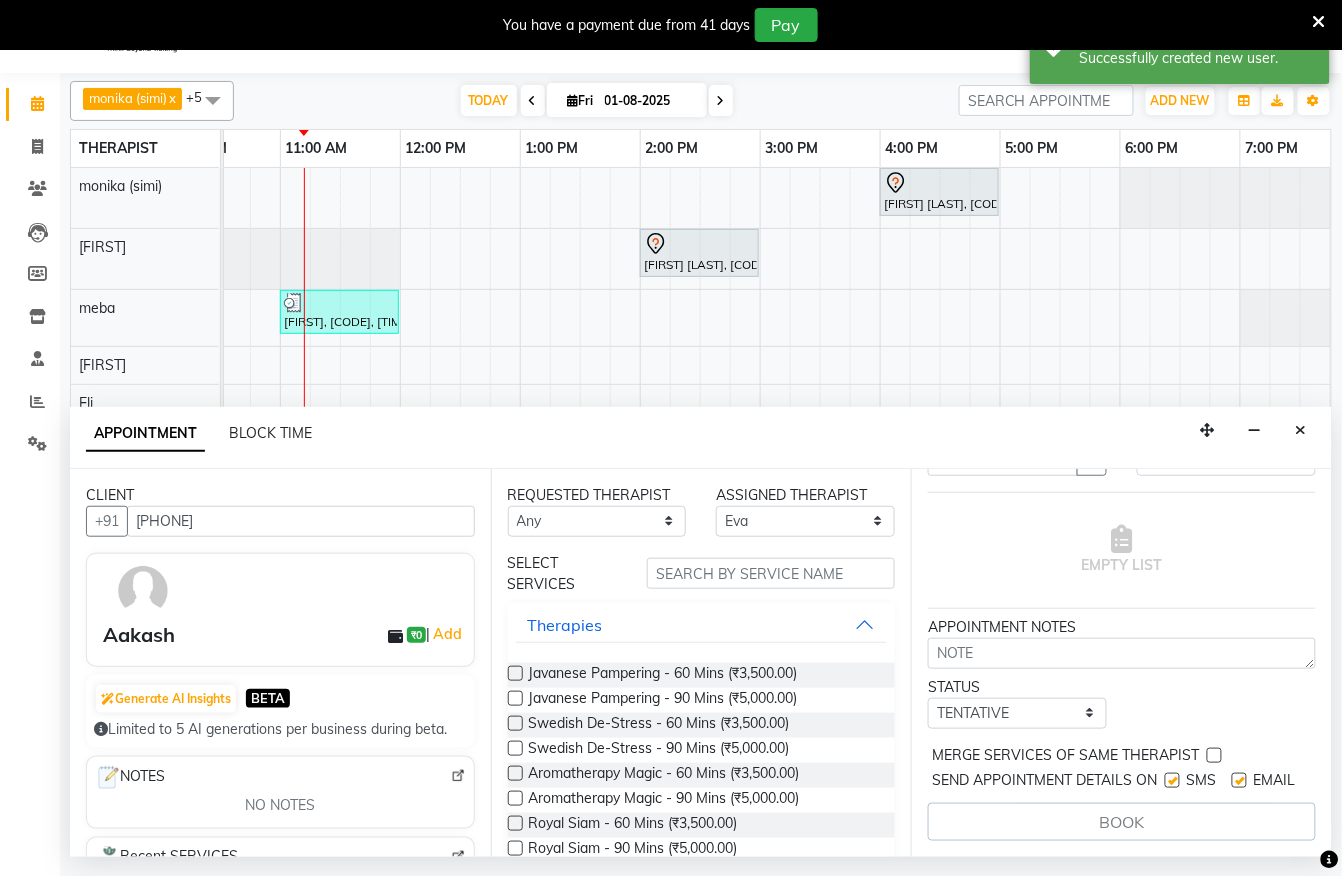 click at bounding box center [515, 673] 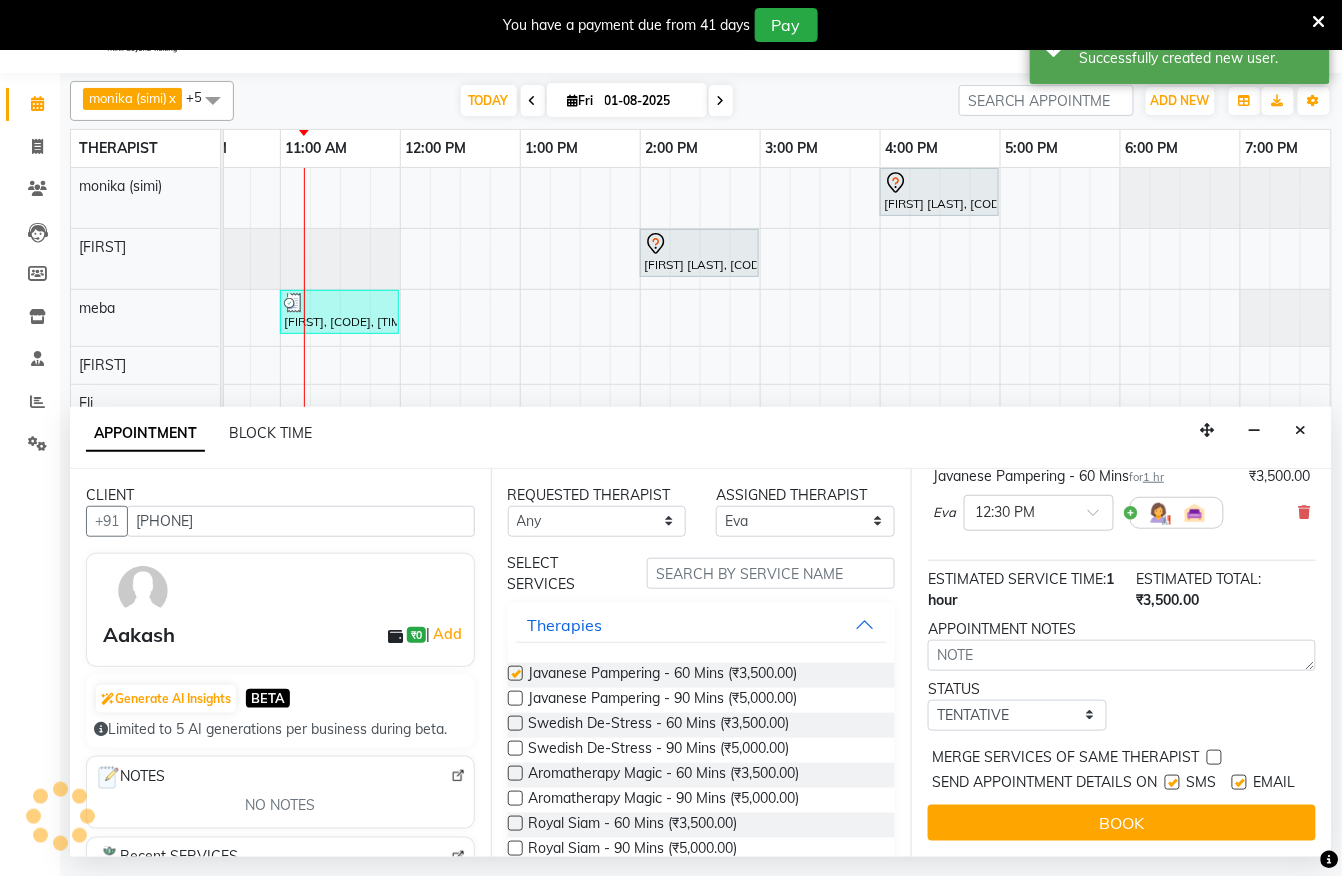 checkbox on "false" 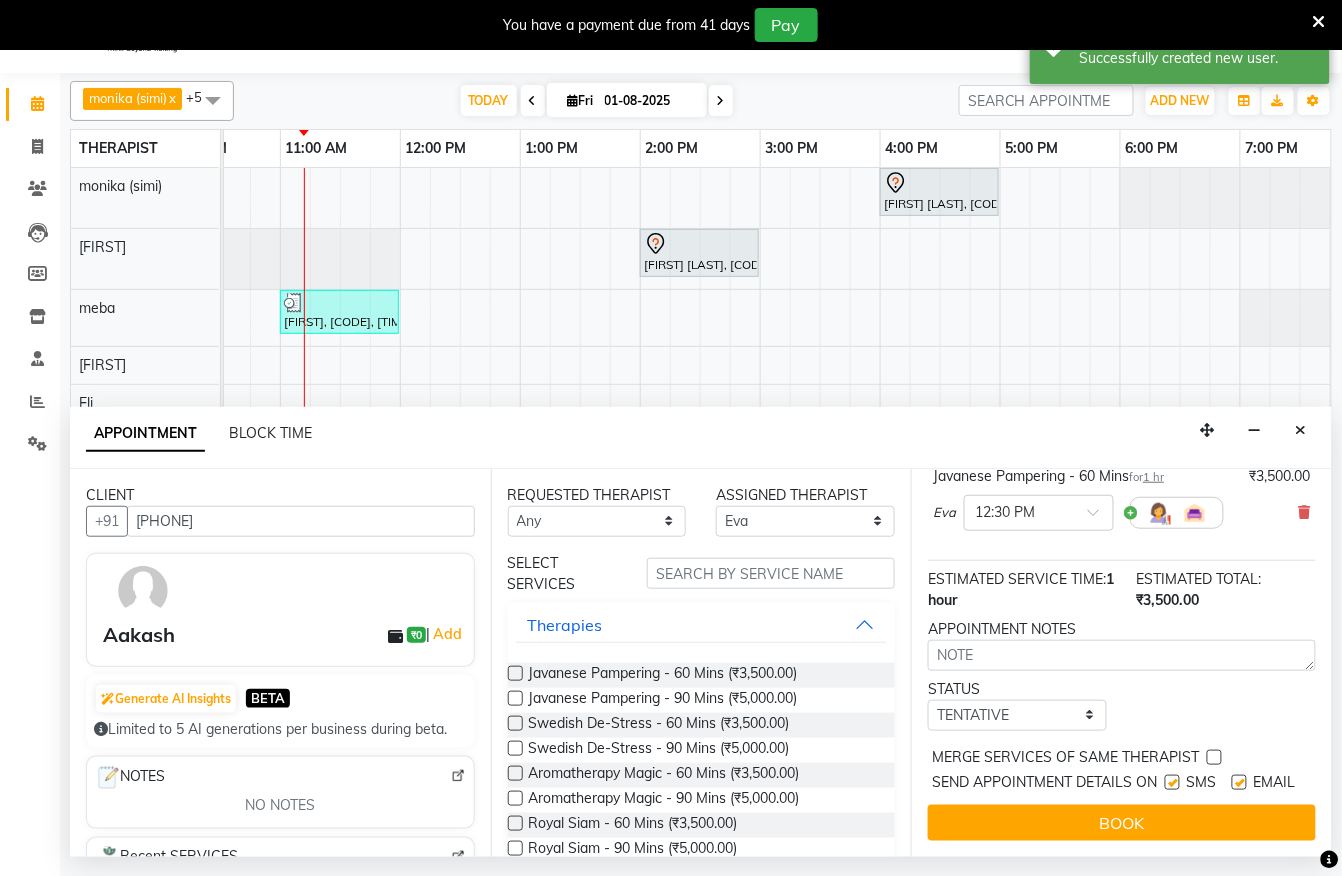 scroll, scrollTop: 201, scrollLeft: 0, axis: vertical 